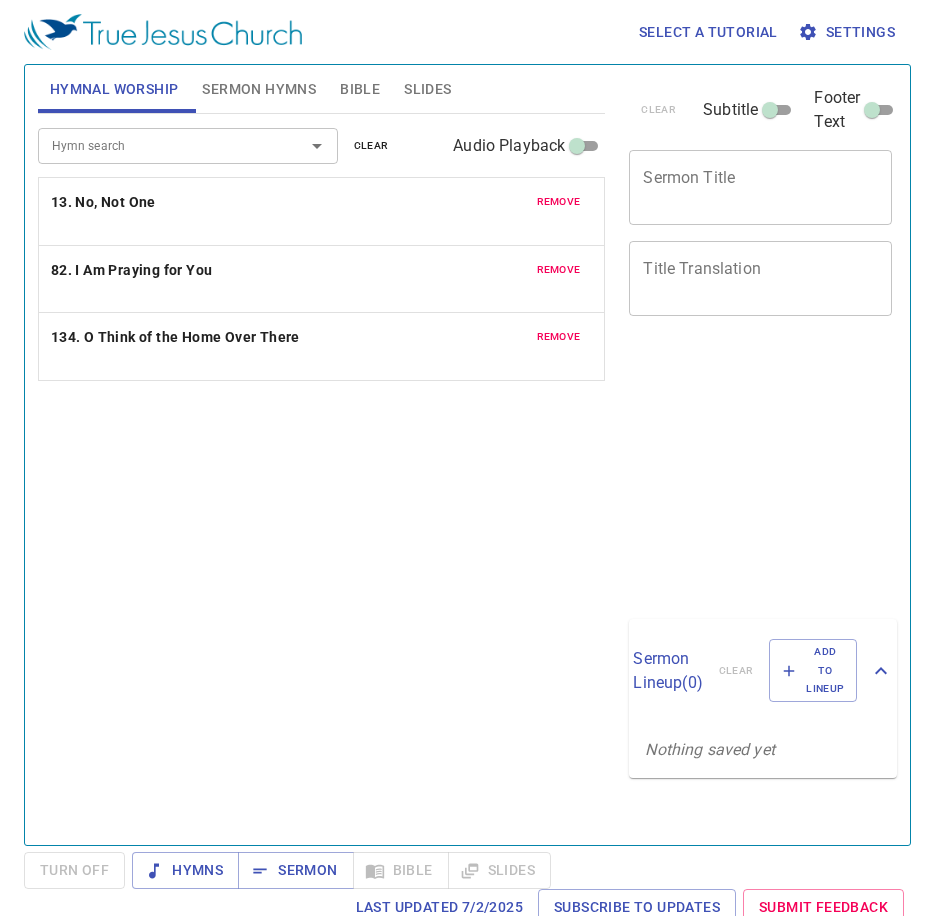 scroll, scrollTop: 0, scrollLeft: 0, axis: both 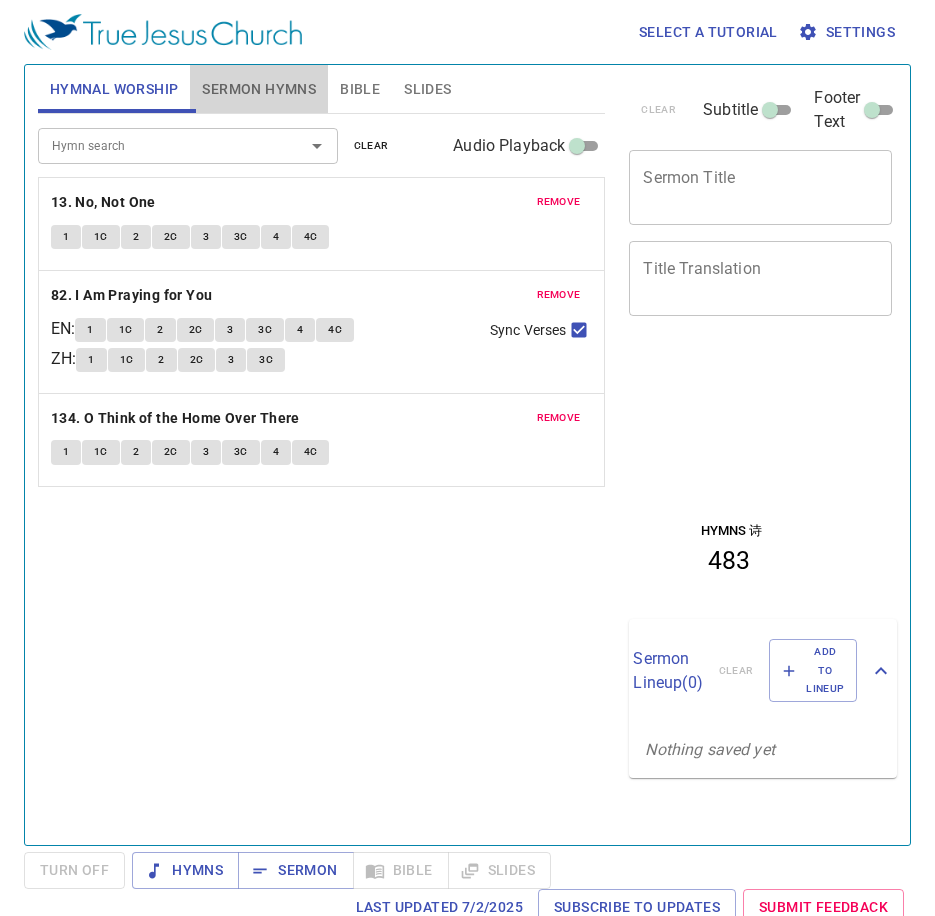 click on "Sermon Hymns" at bounding box center (259, 89) 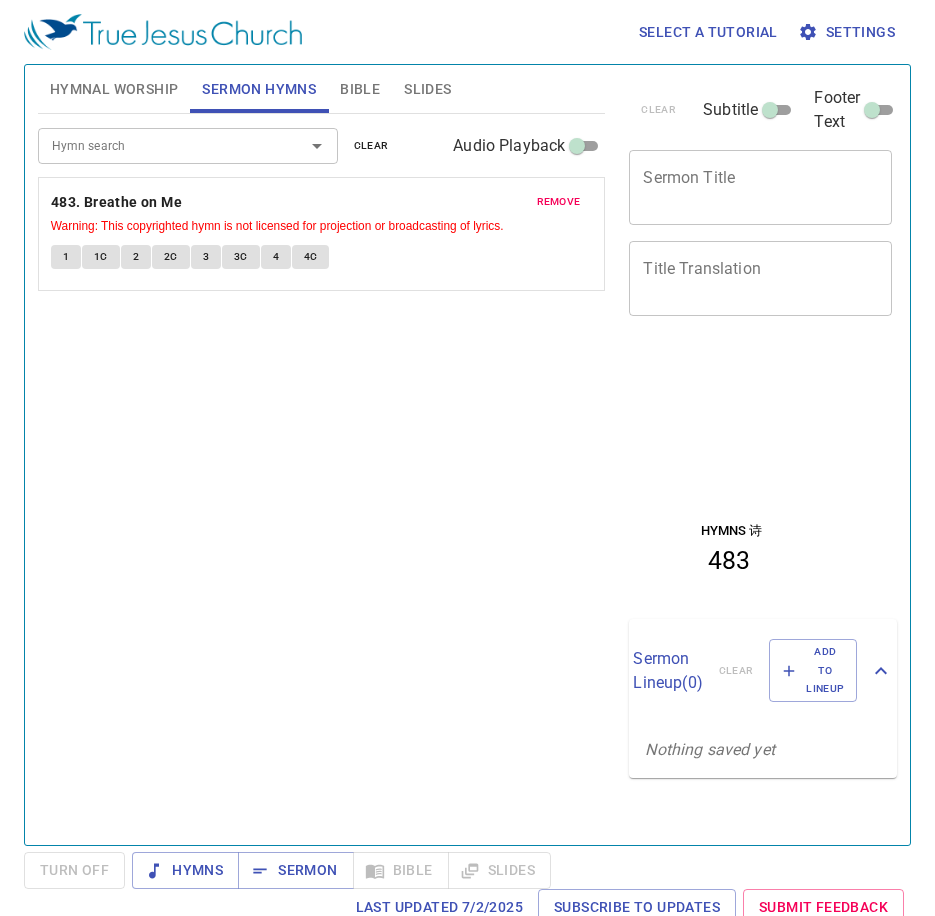 click on "Hymnal Worship" at bounding box center (114, 89) 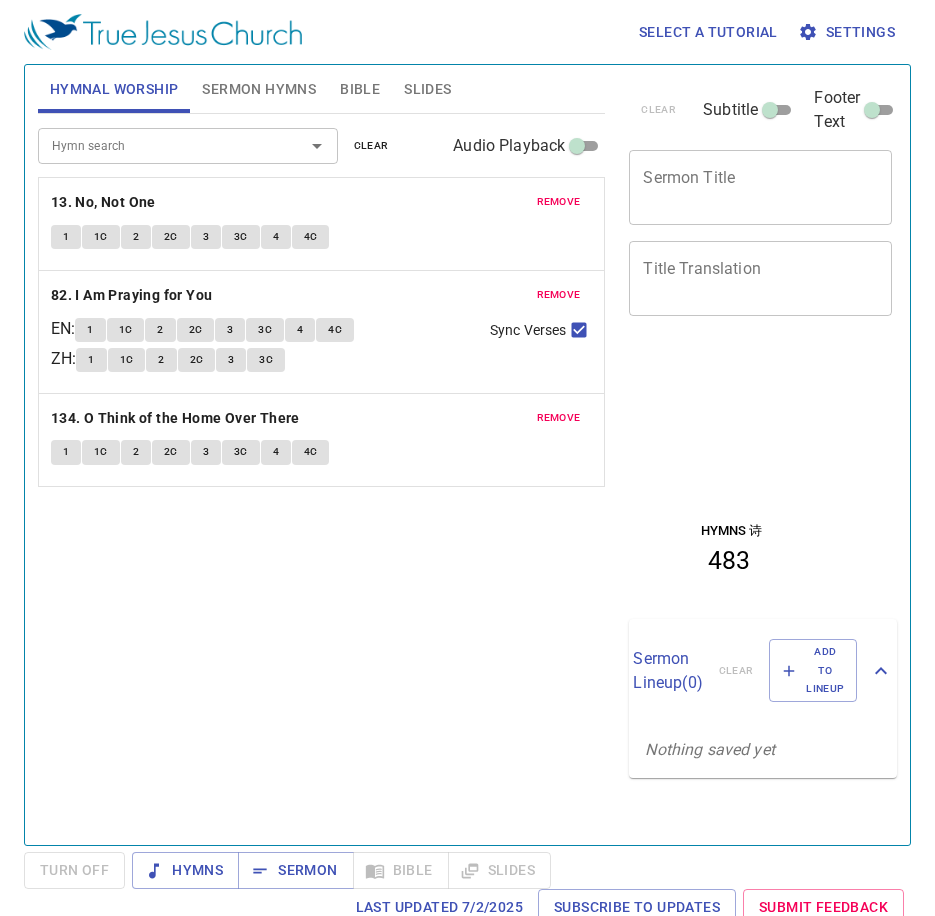 drag, startPoint x: 209, startPoint y: 556, endPoint x: 217, endPoint y: 545, distance: 13.601471 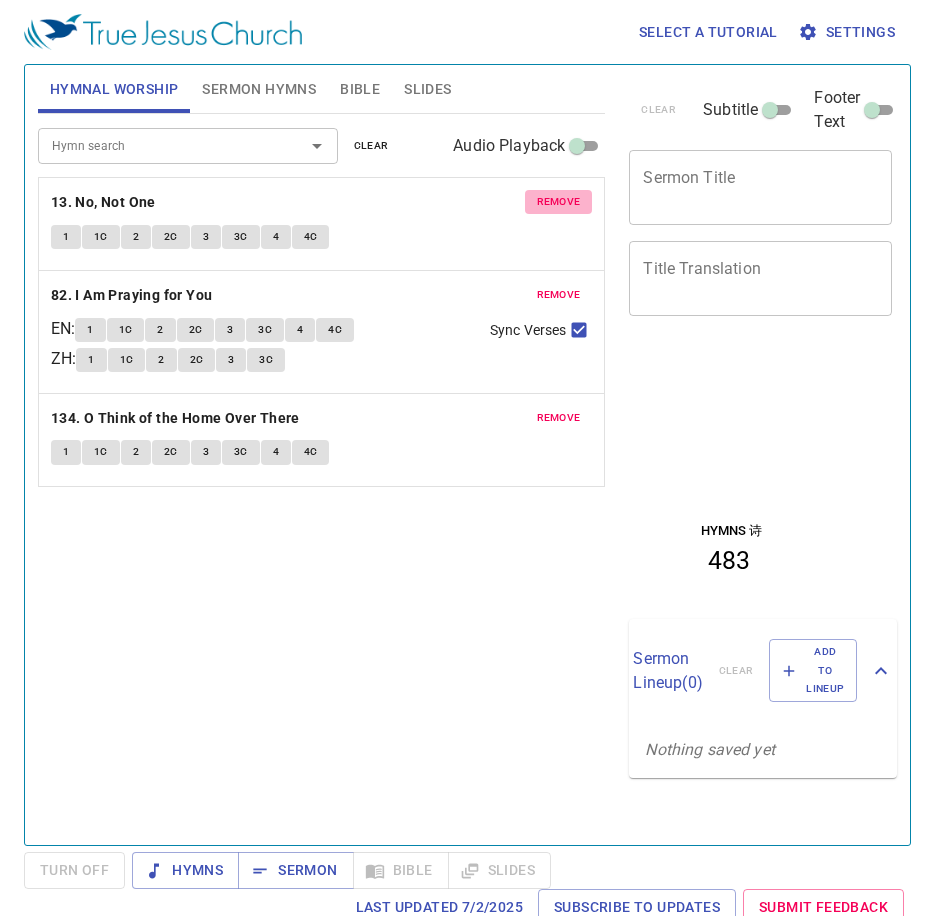 click on "remove" at bounding box center (559, 202) 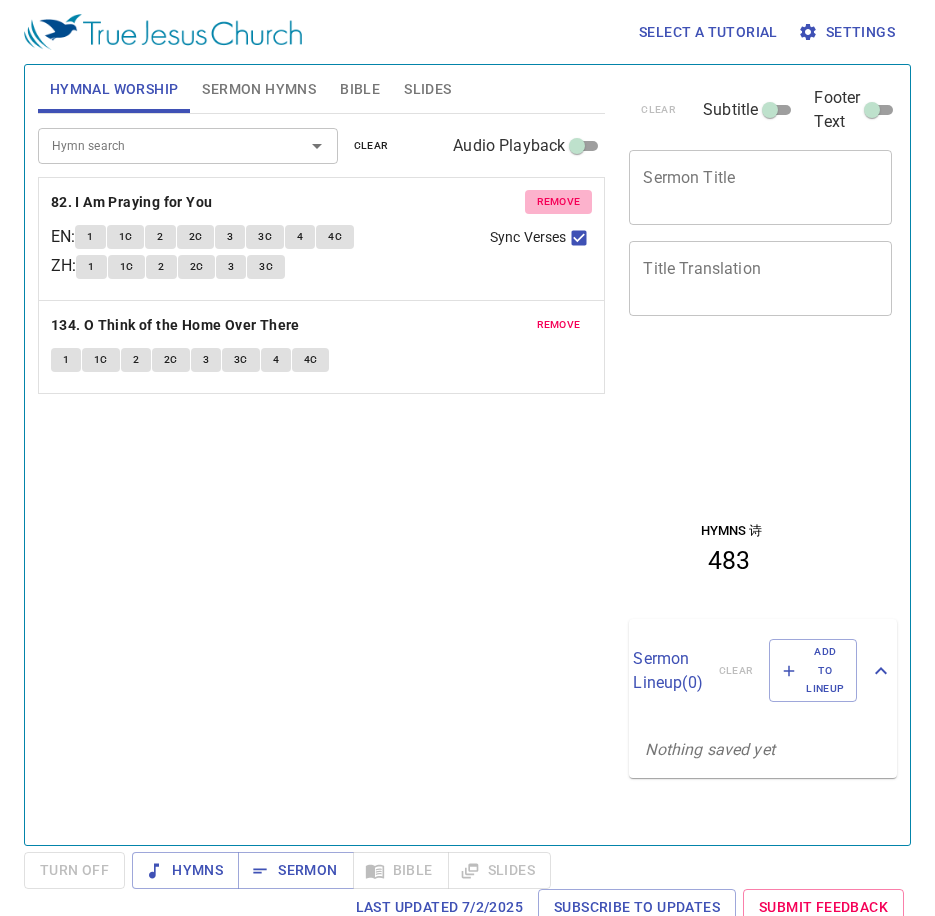 click on "remove" at bounding box center (559, 202) 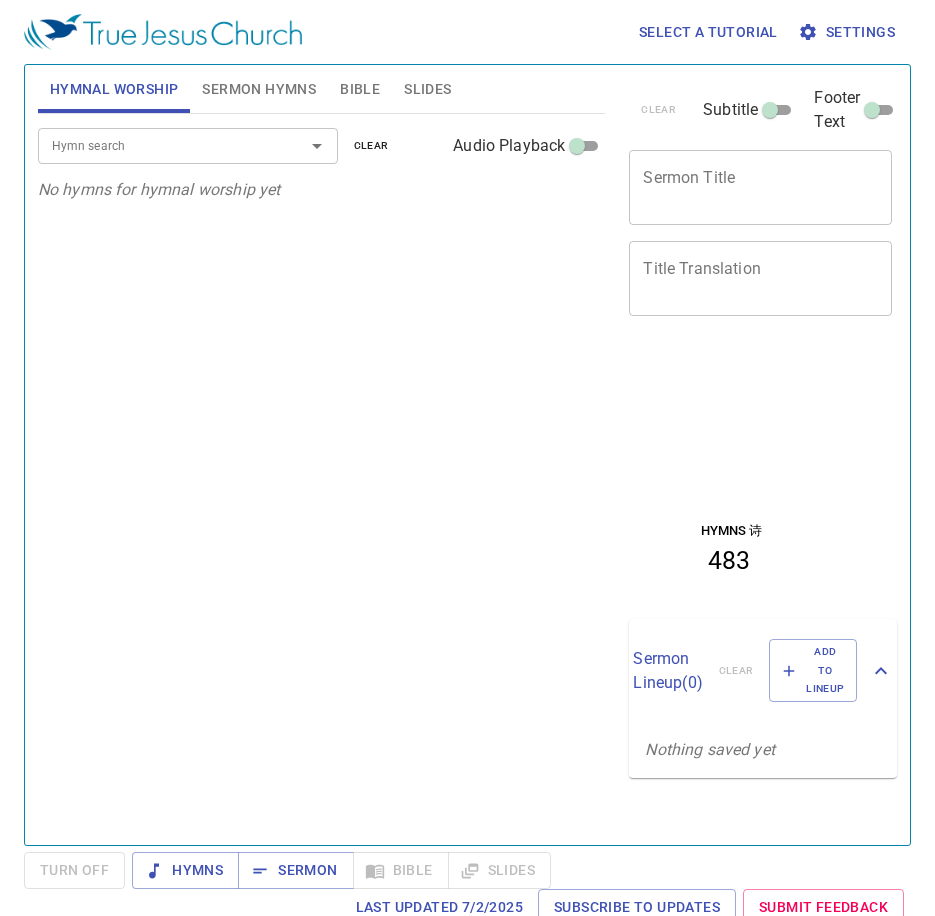click on "Hymn search" at bounding box center (188, 145) 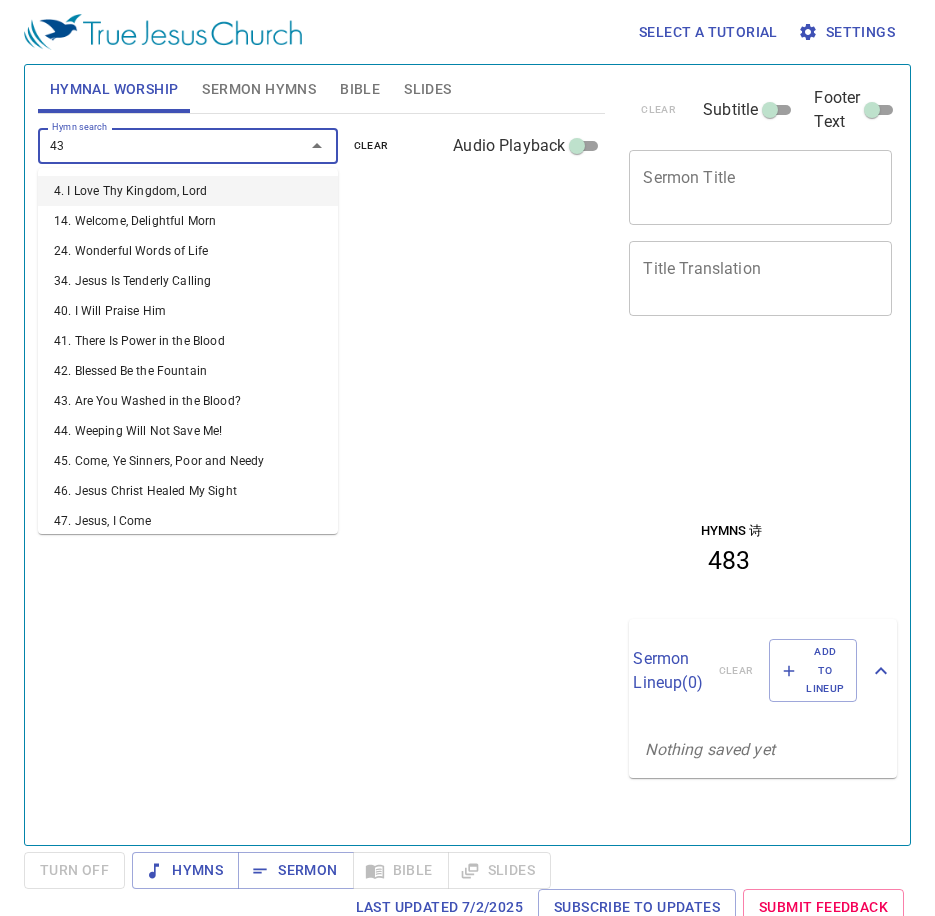 type on "434" 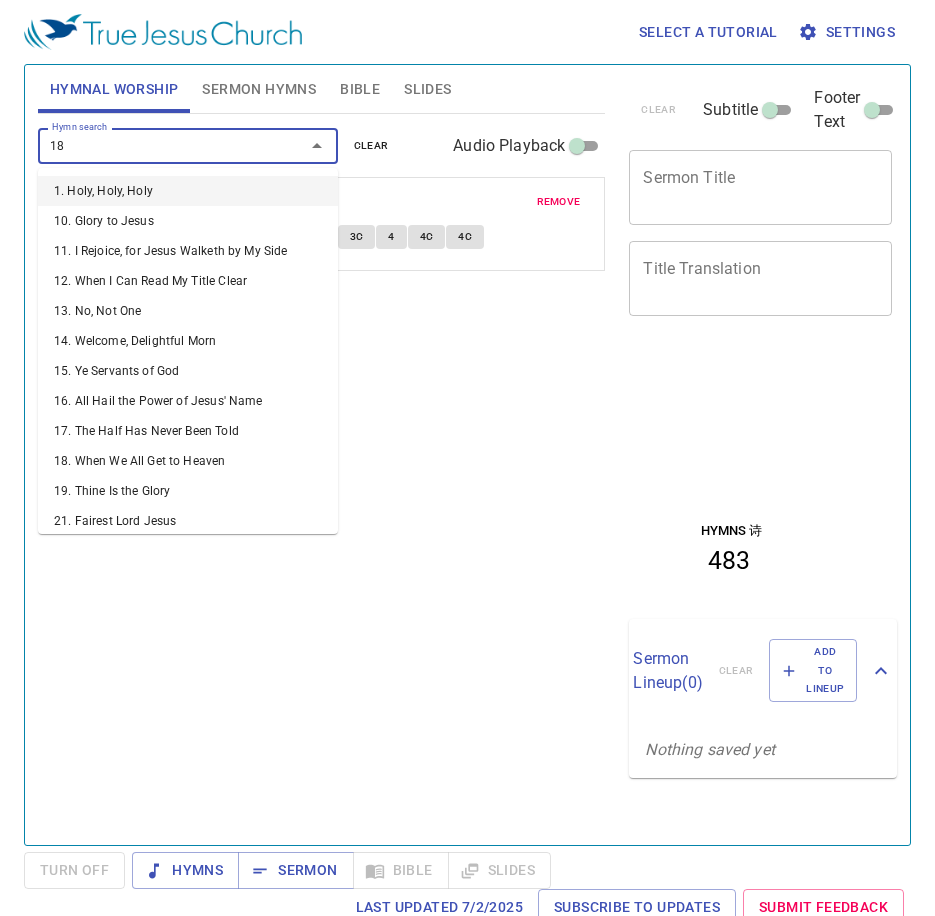 type on "188" 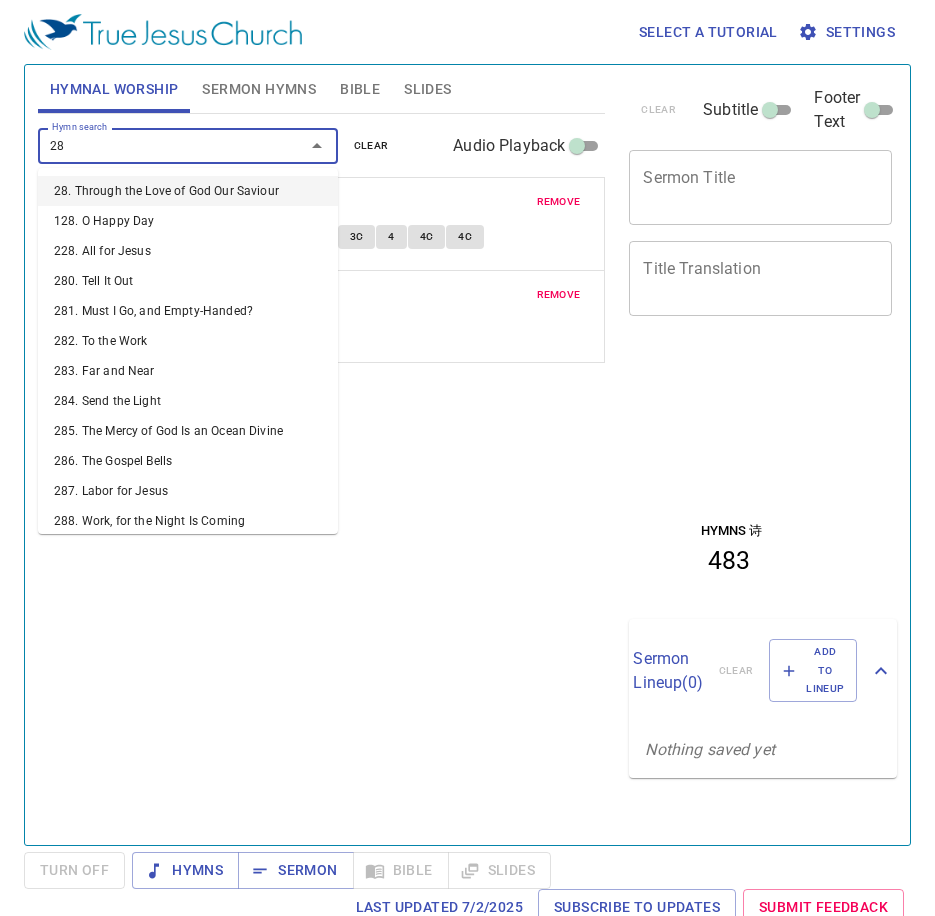type on "282" 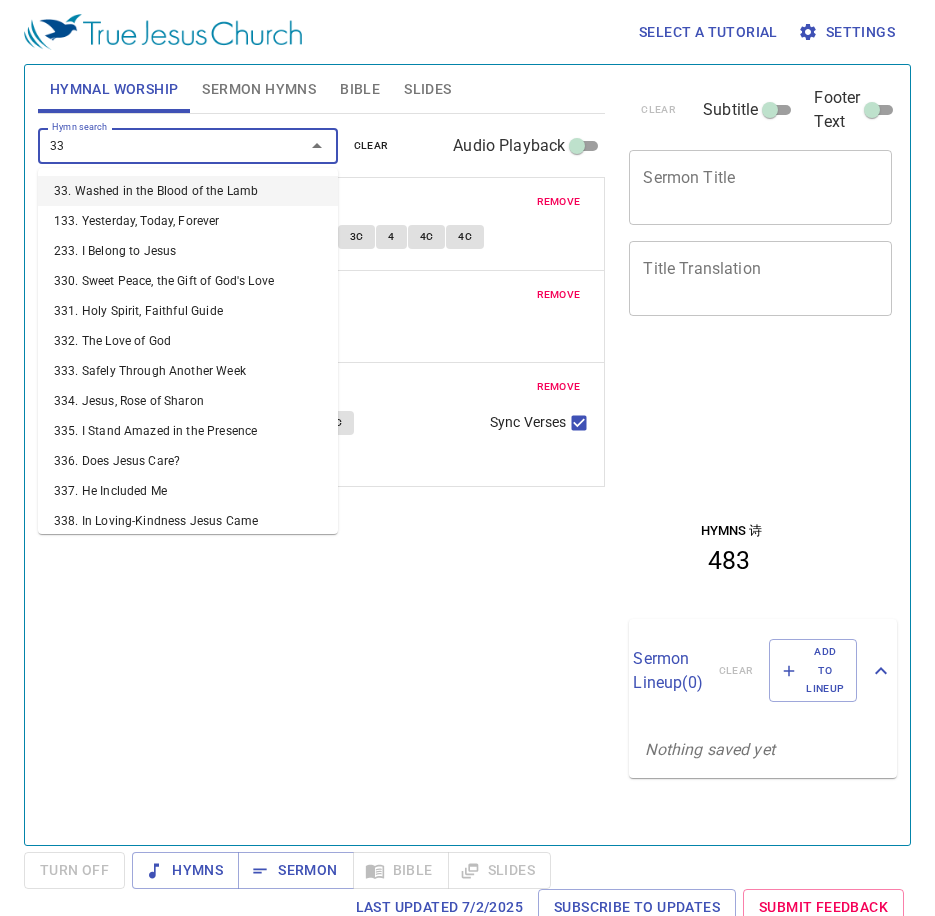 type on "330" 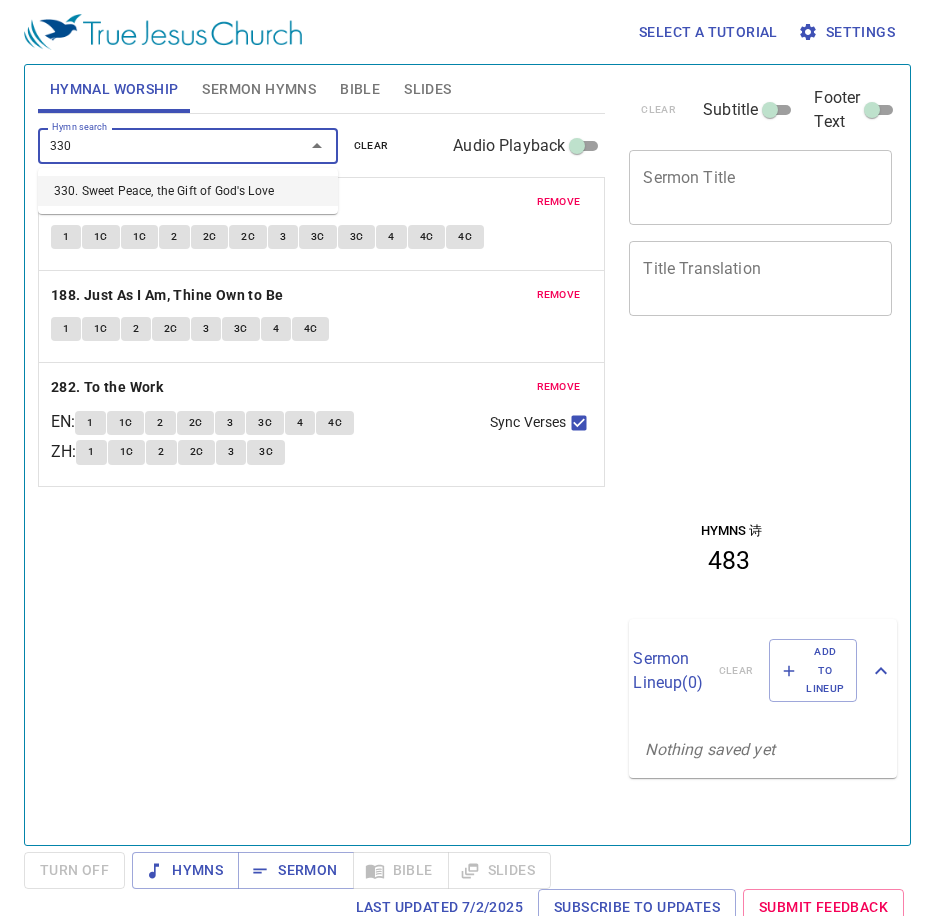 type 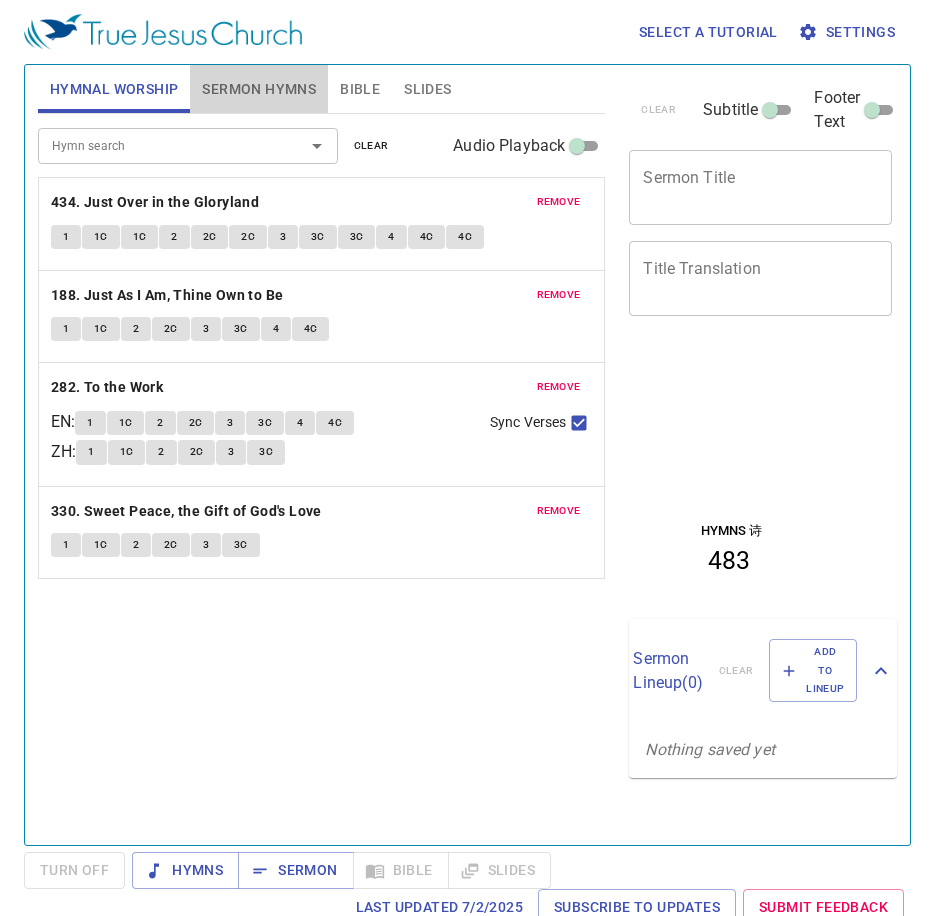 click on "Sermon Hymns" at bounding box center (259, 89) 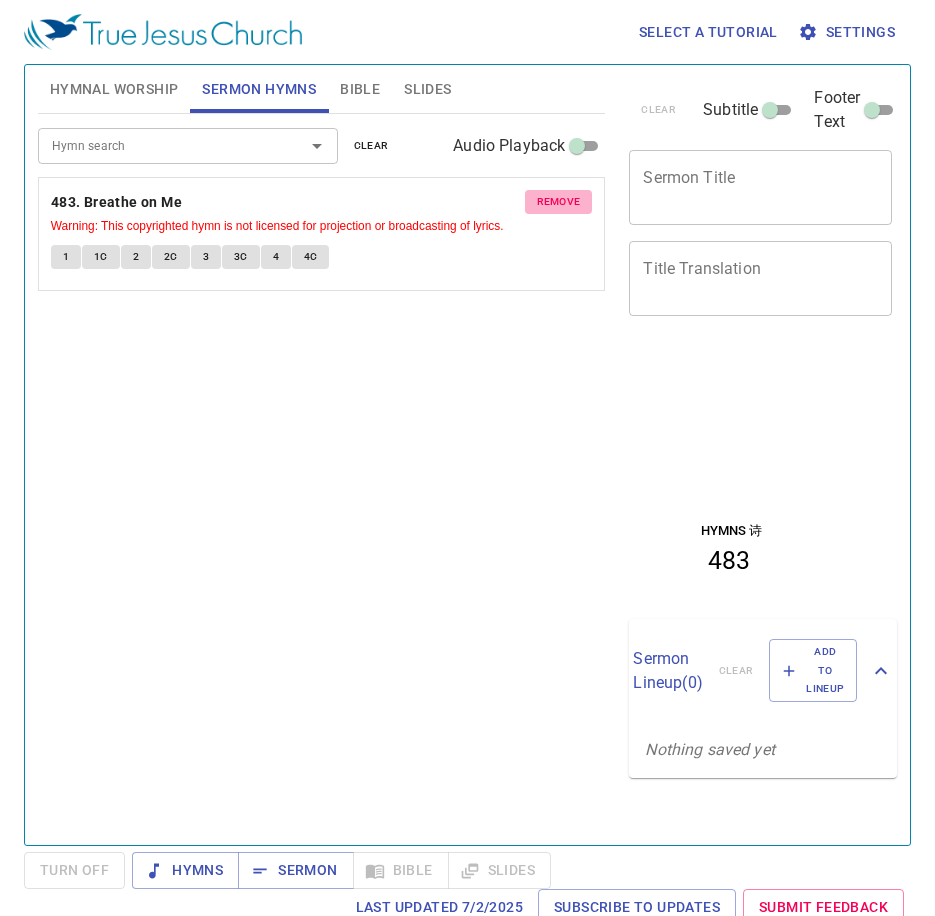 click on "remove" at bounding box center [559, 202] 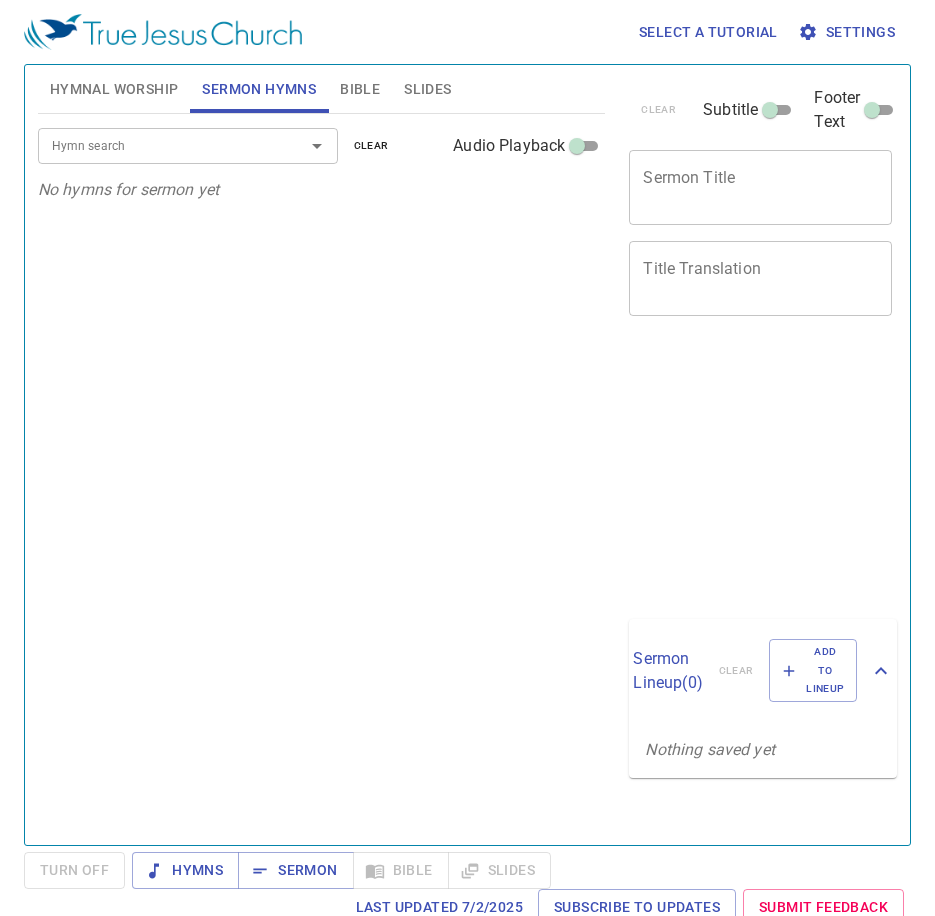 click on "Hymn search" at bounding box center (188, 145) 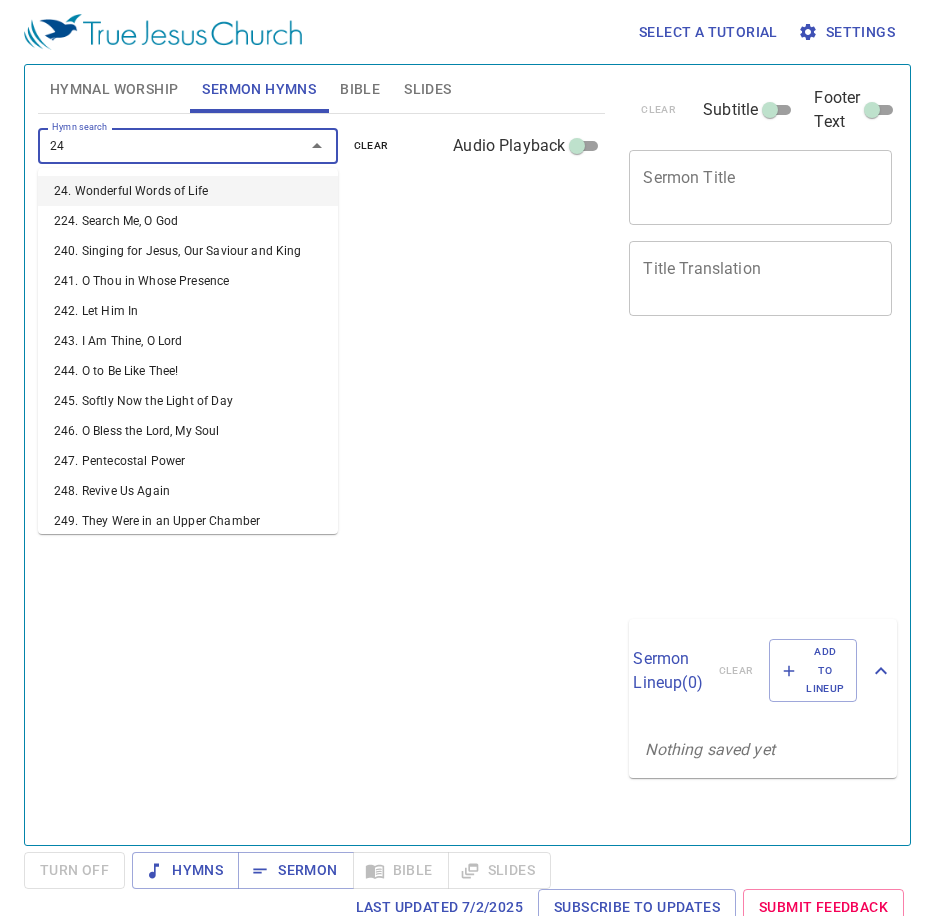 type on "241" 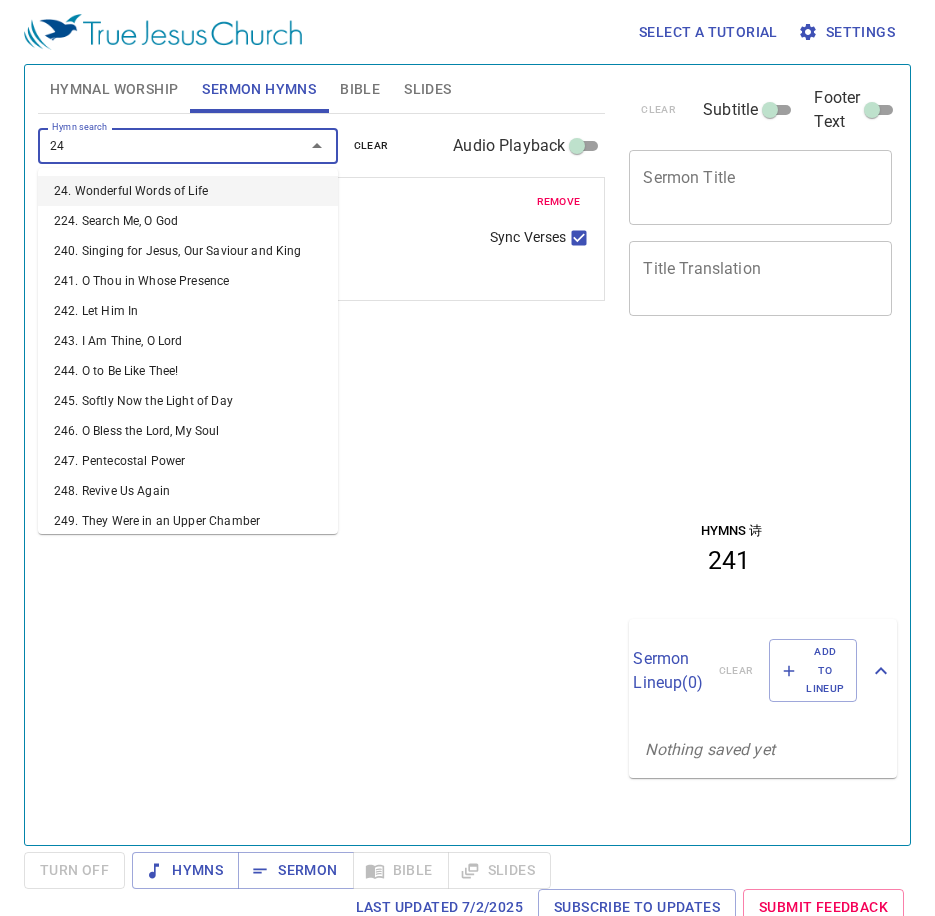 type on "243" 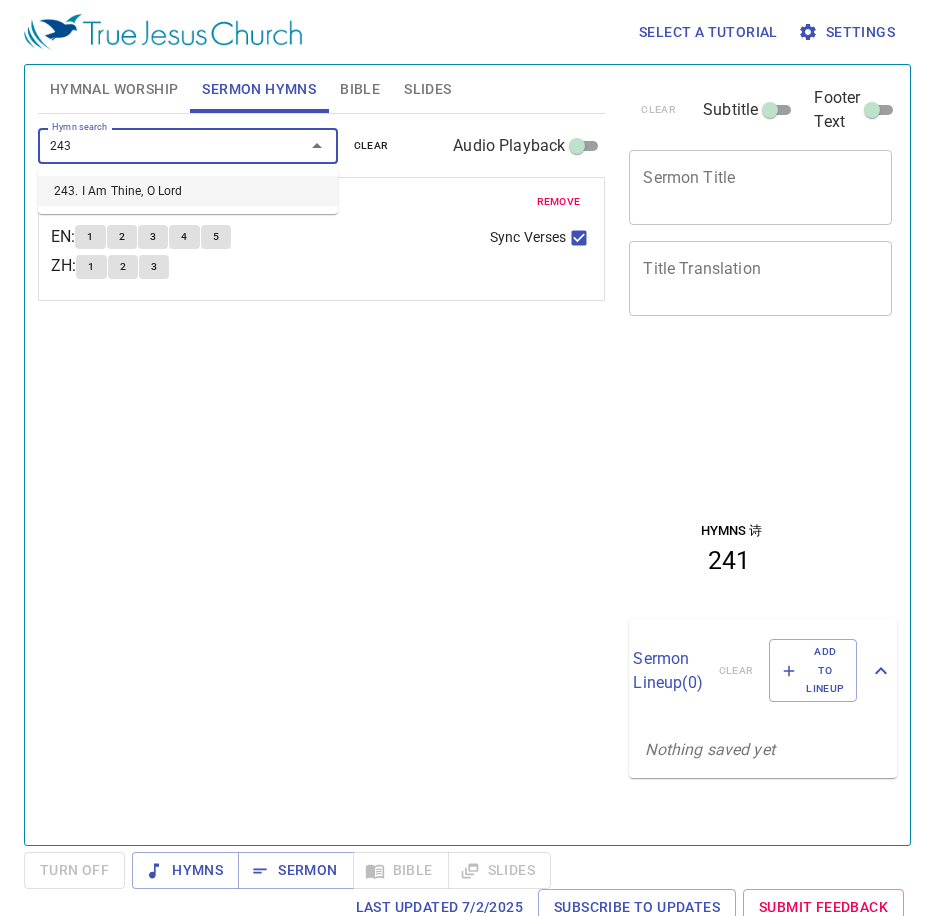 type 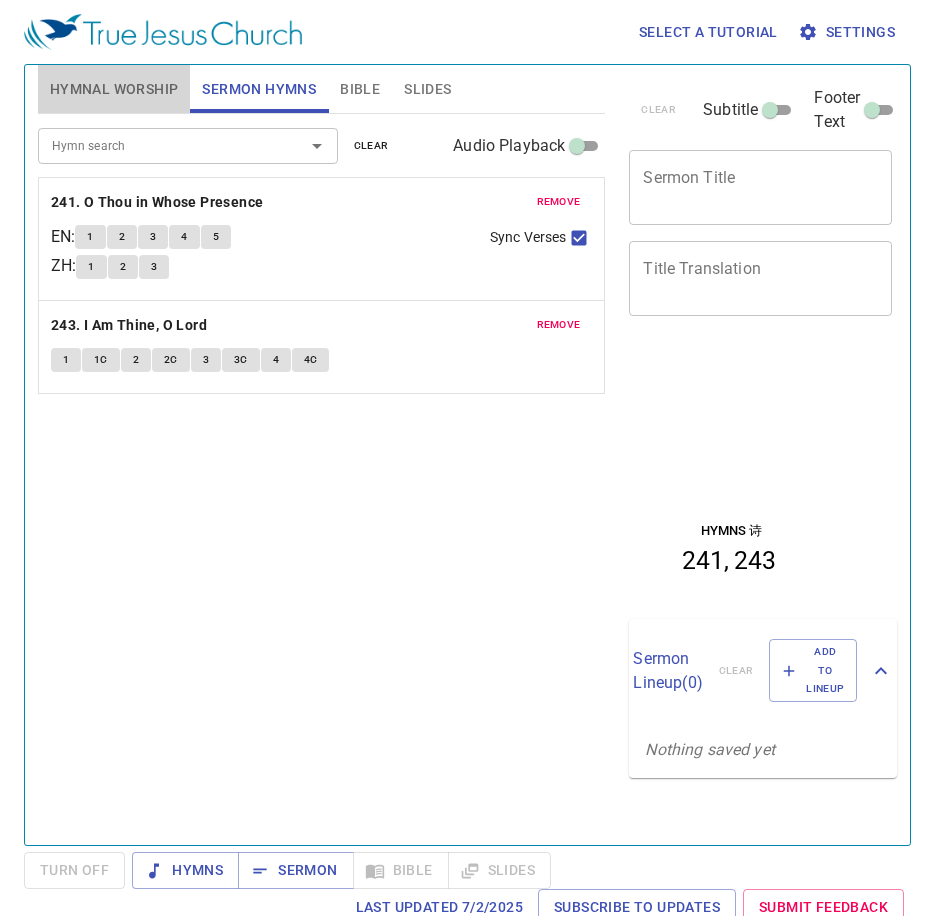 click on "Hymnal Worship" at bounding box center [114, 89] 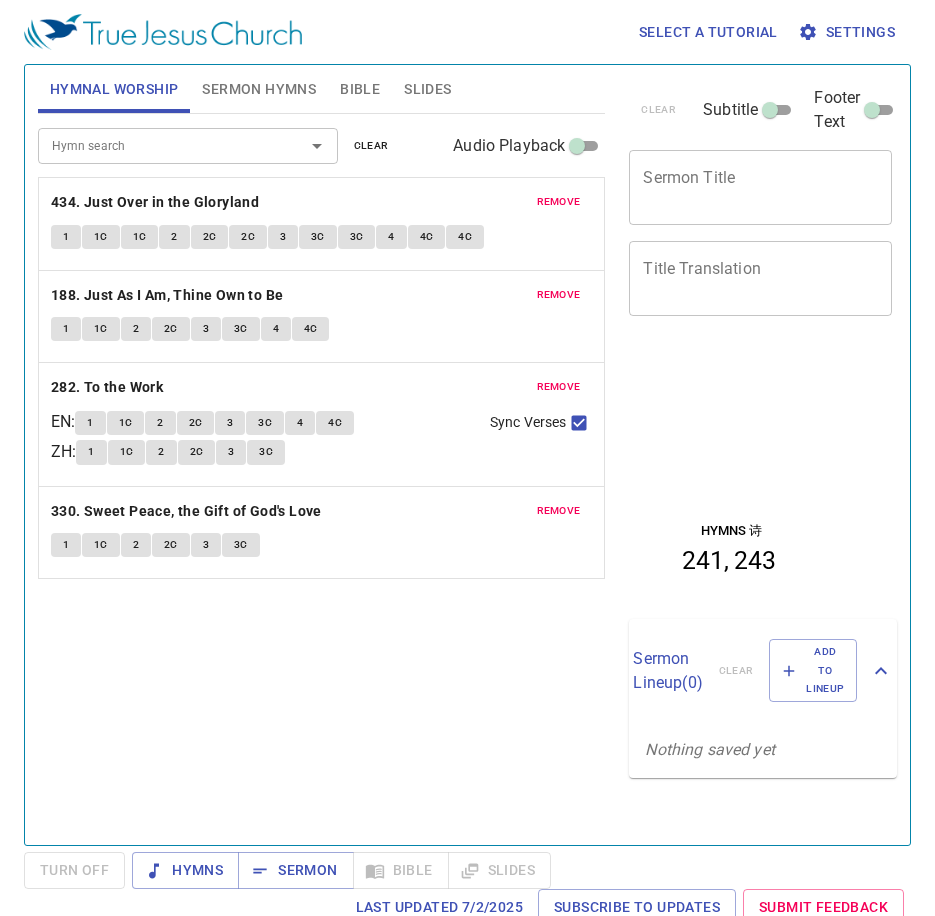 click on "1" at bounding box center (66, 237) 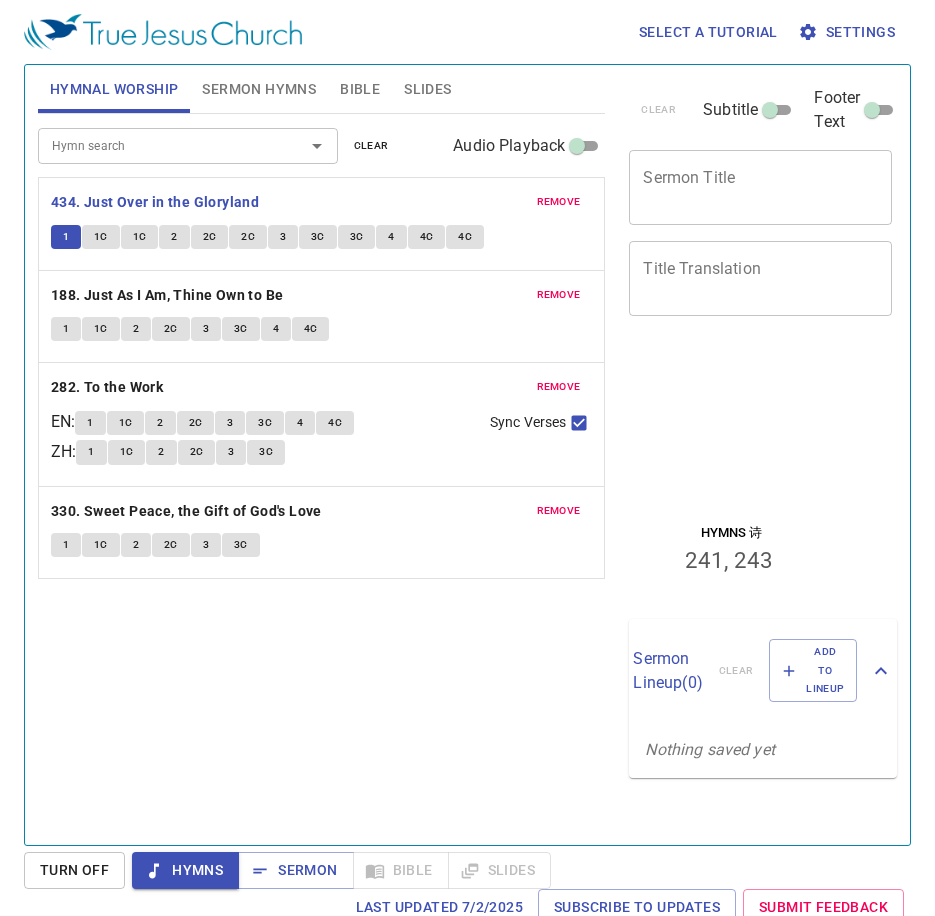 type 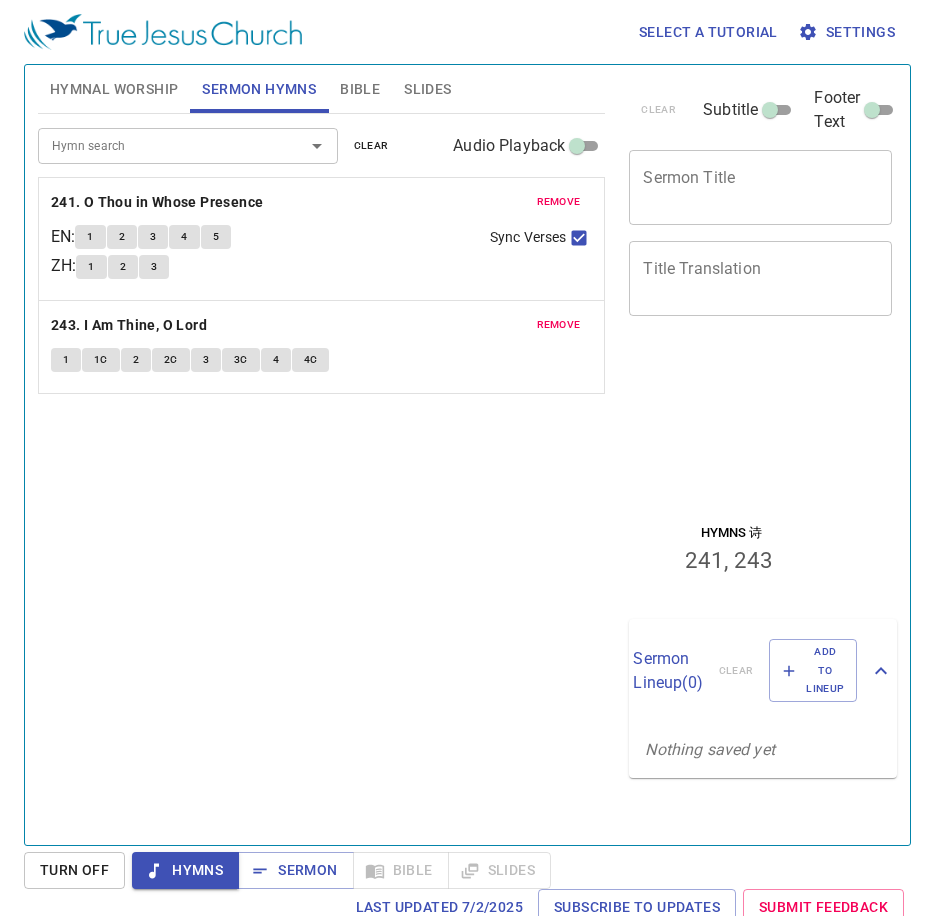 type 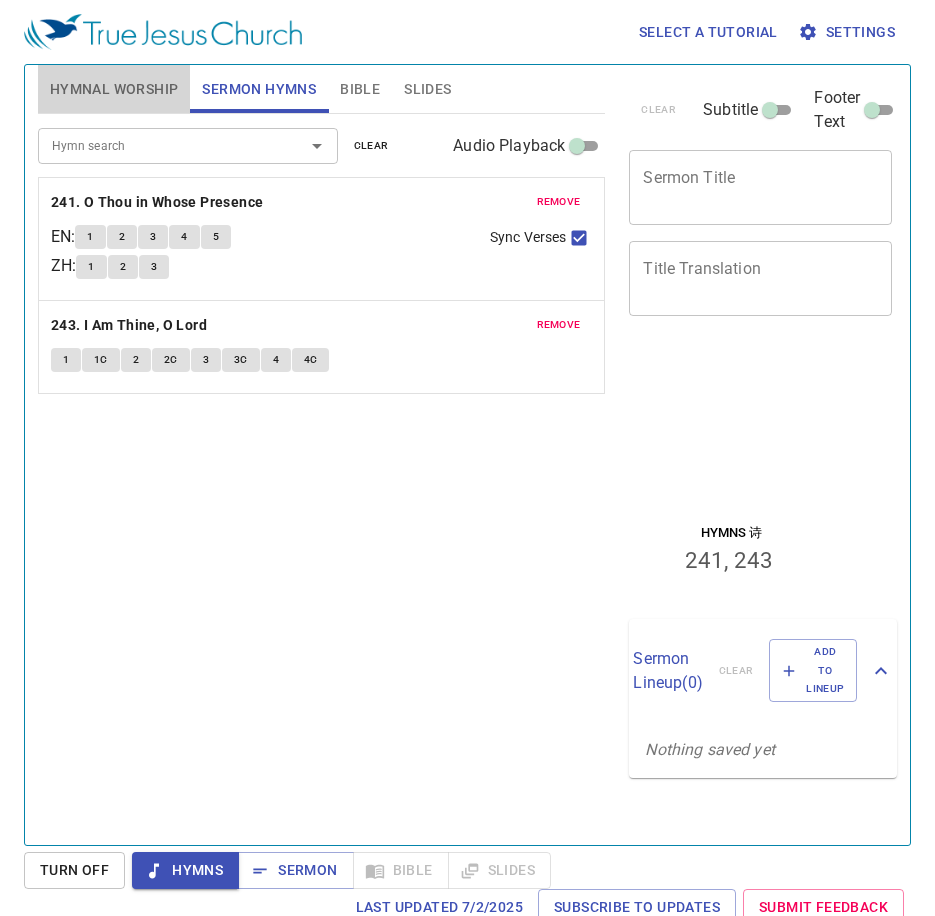 drag, startPoint x: 126, startPoint y: 97, endPoint x: 168, endPoint y: 86, distance: 43.416588 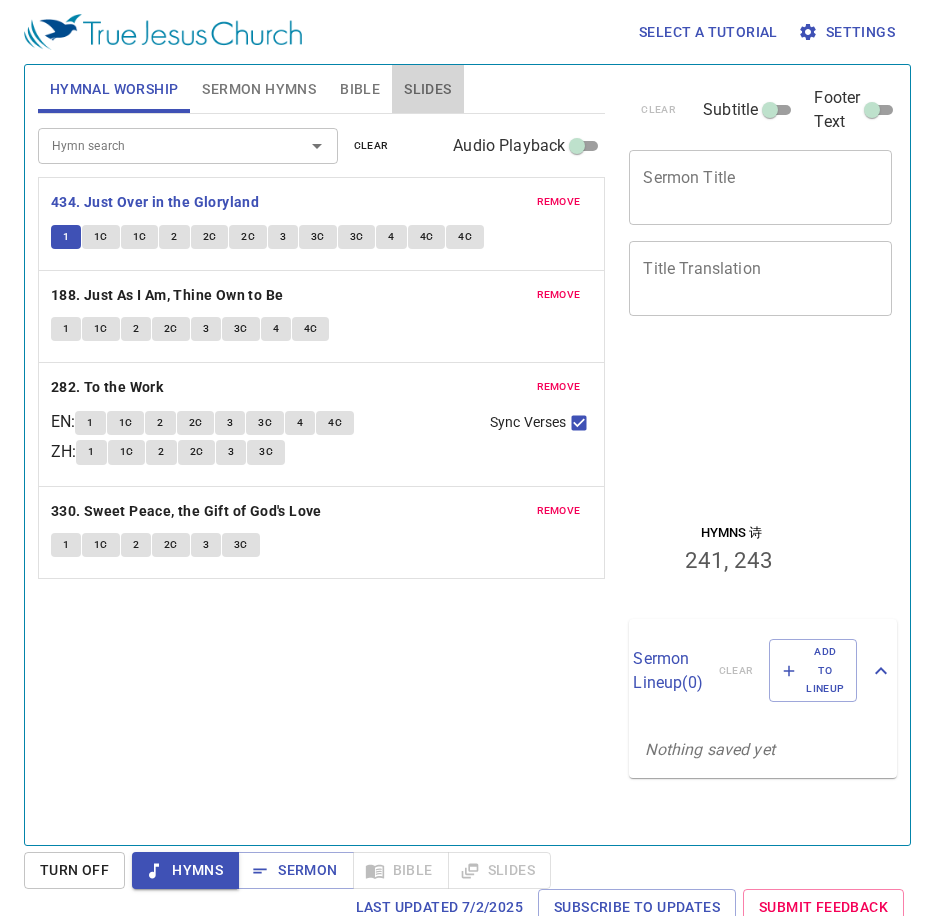 click on "Slides" at bounding box center [427, 89] 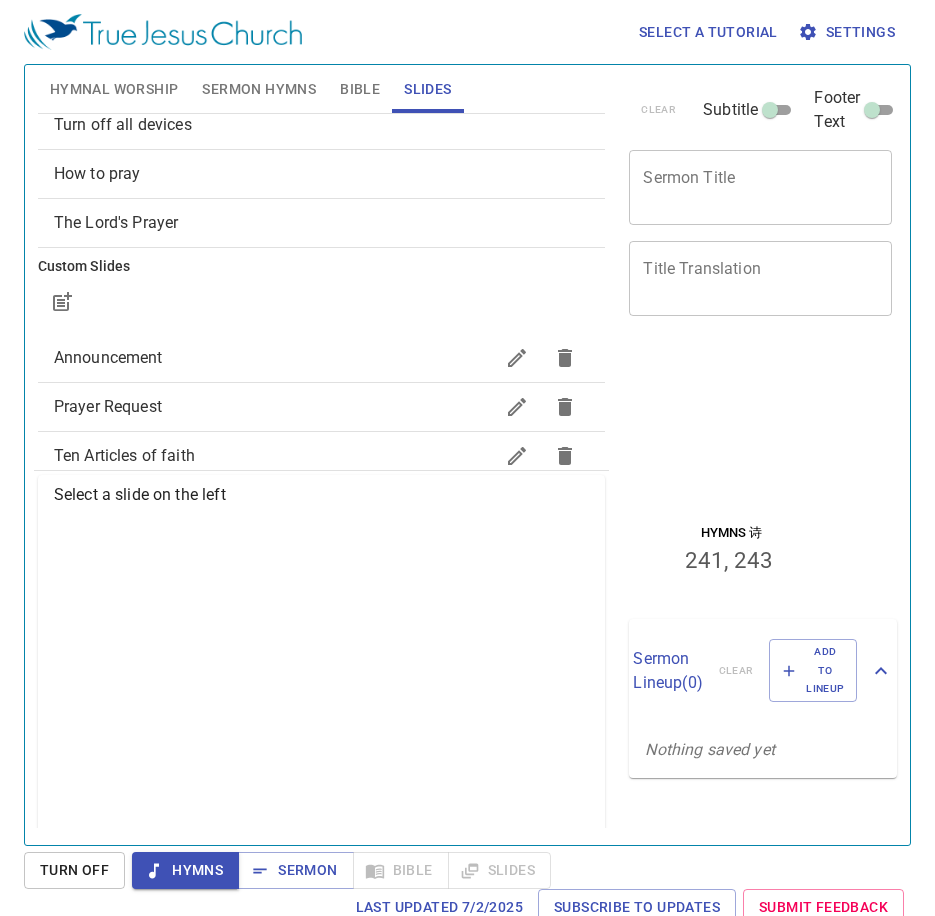 scroll, scrollTop: 100, scrollLeft: 0, axis: vertical 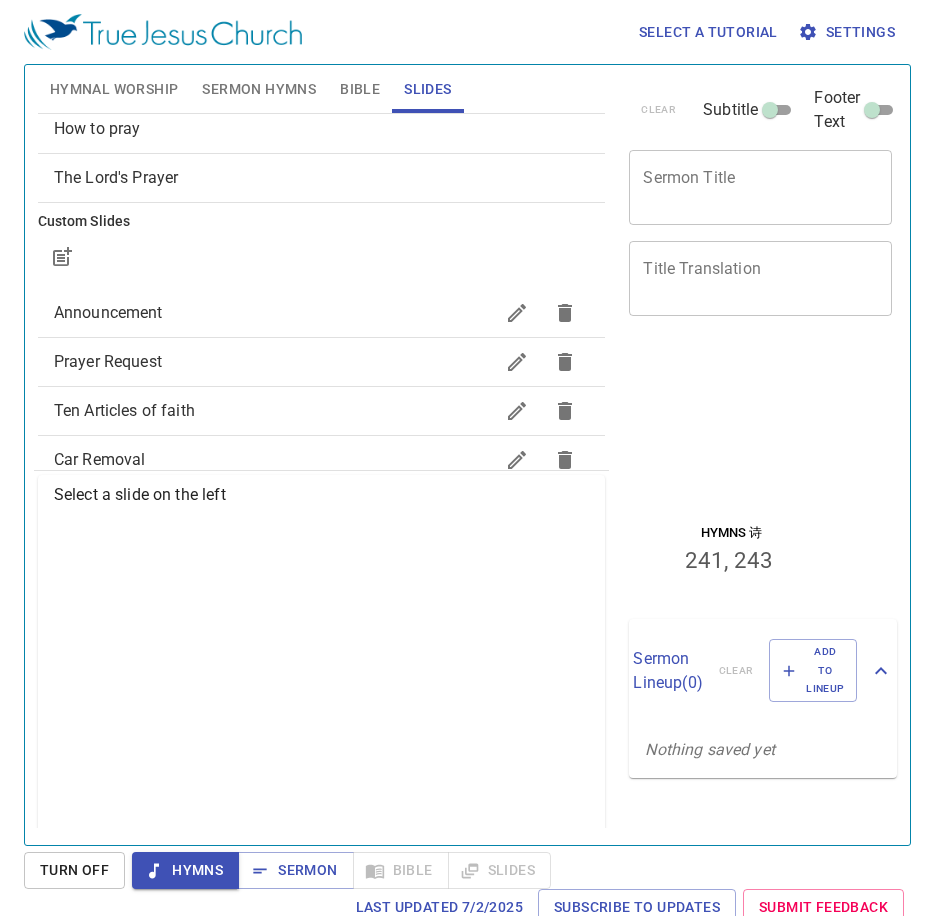 click on "Prayer Request" at bounding box center (274, 362) 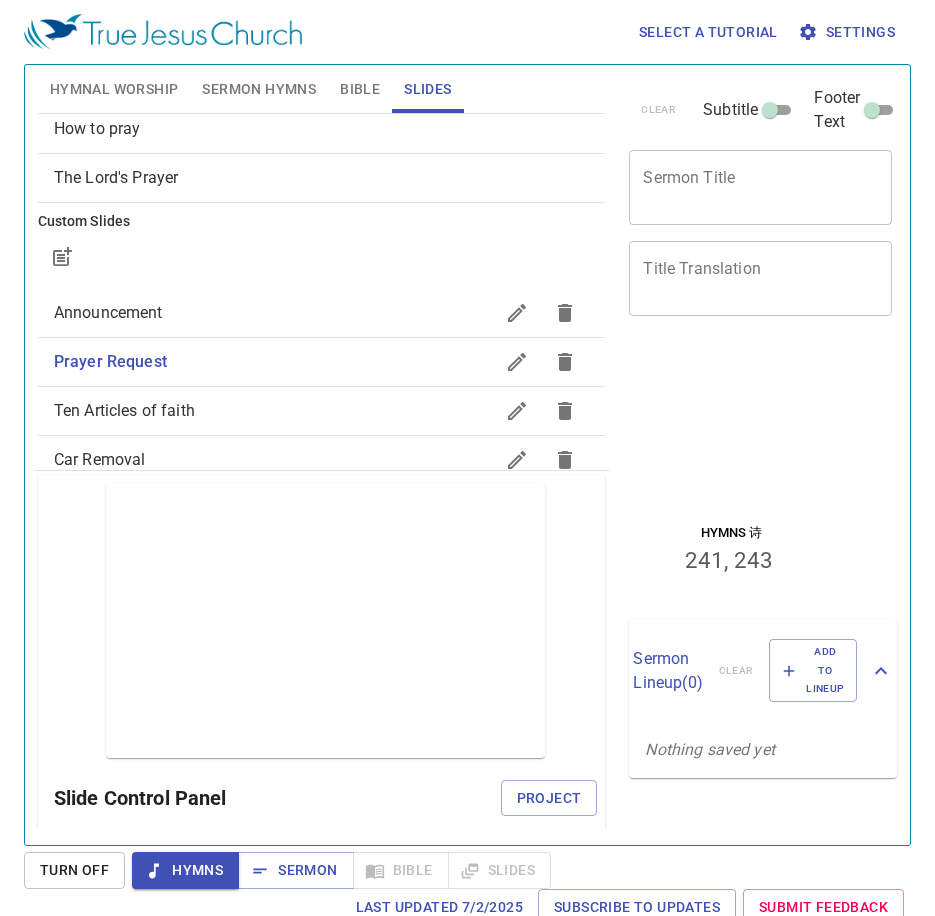 click on "Hymnal Worship" at bounding box center [114, 89] 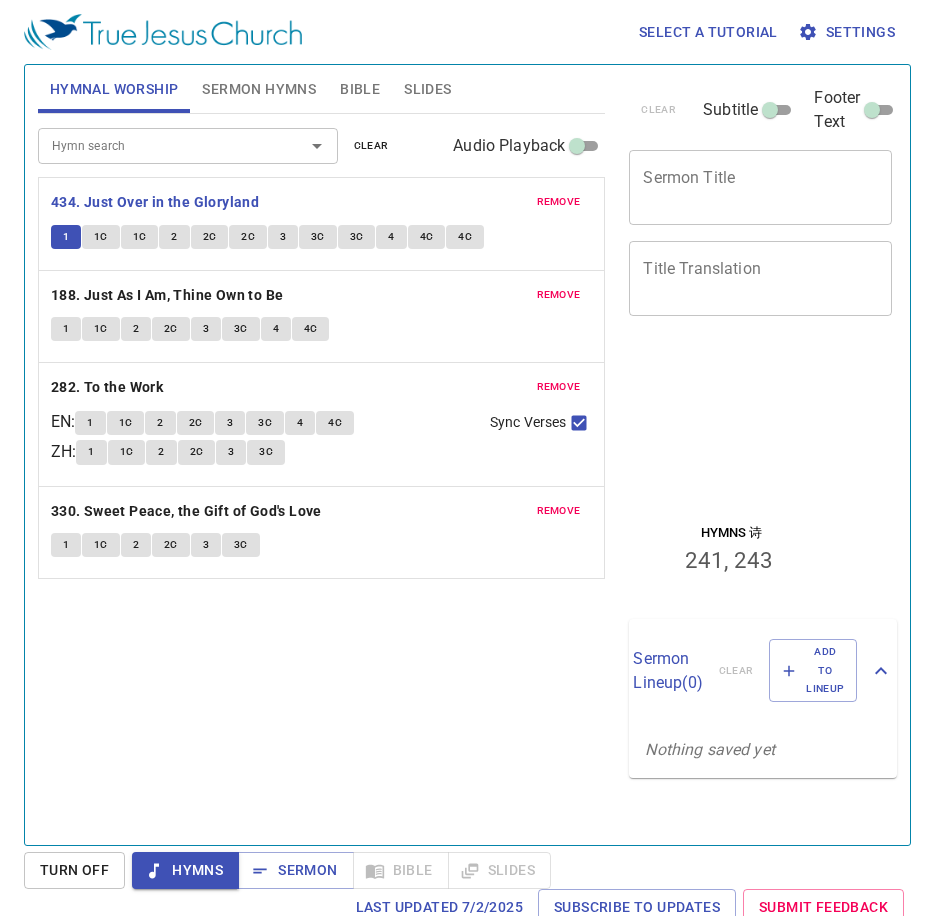type 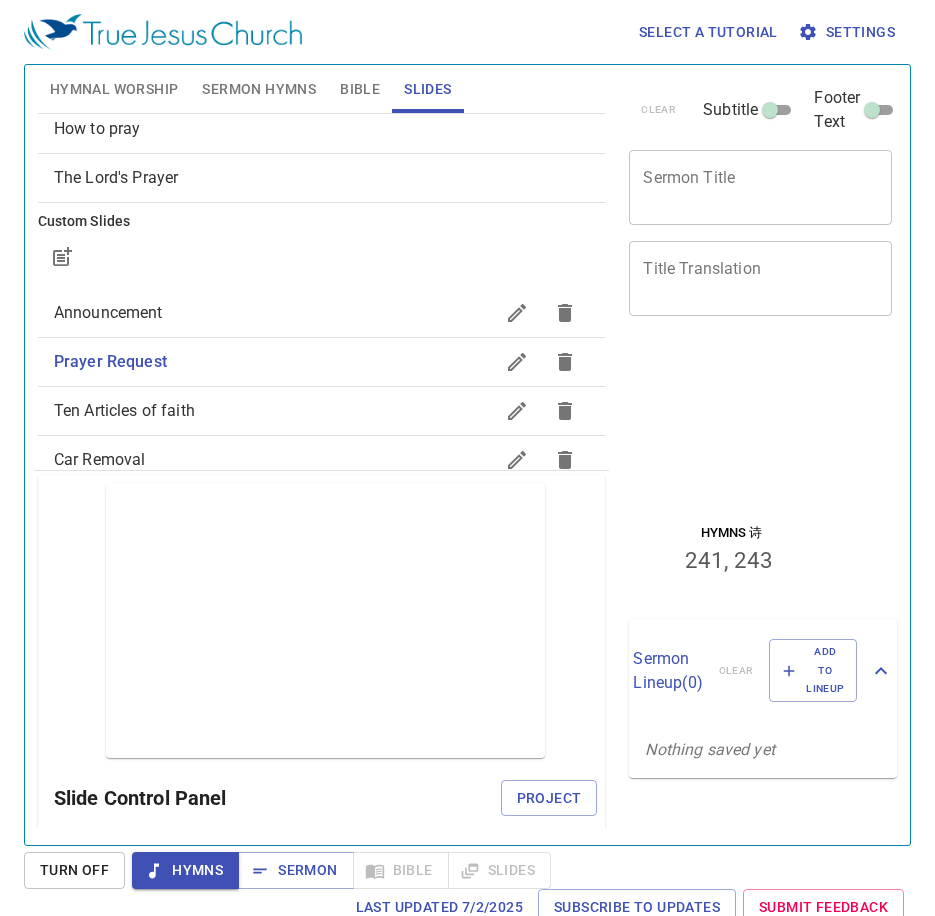 click on "Sermon Hymns" at bounding box center [259, 89] 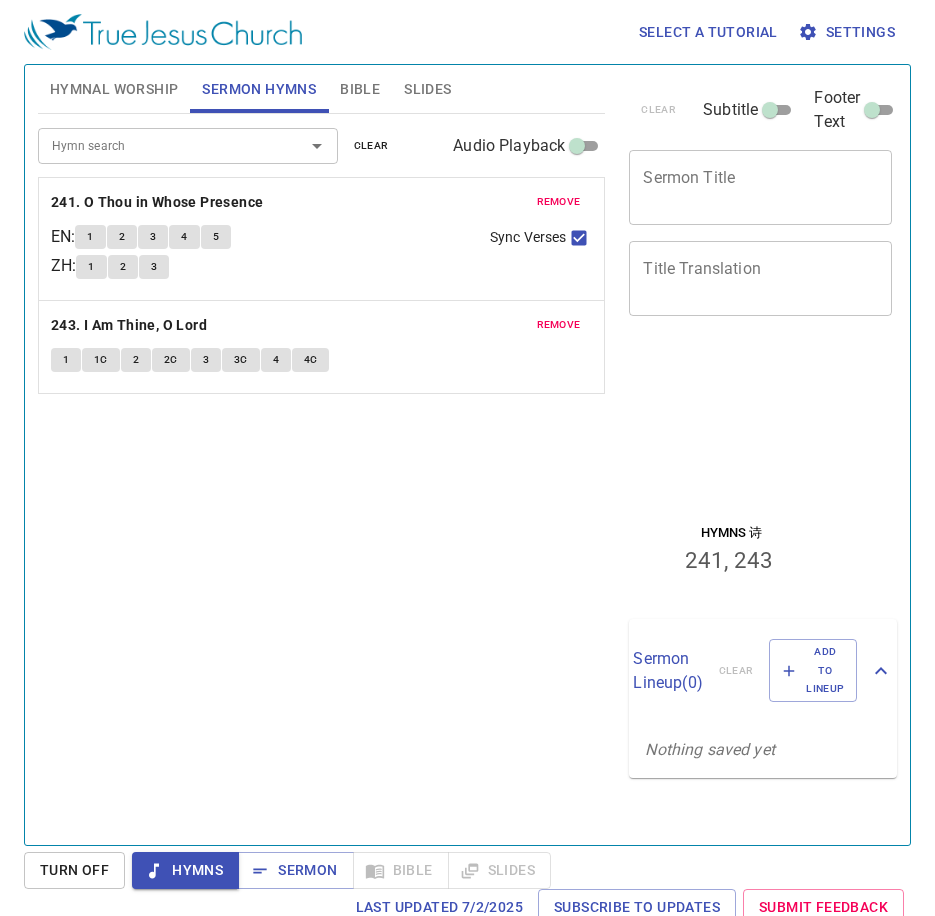 click at bounding box center (303, 146) 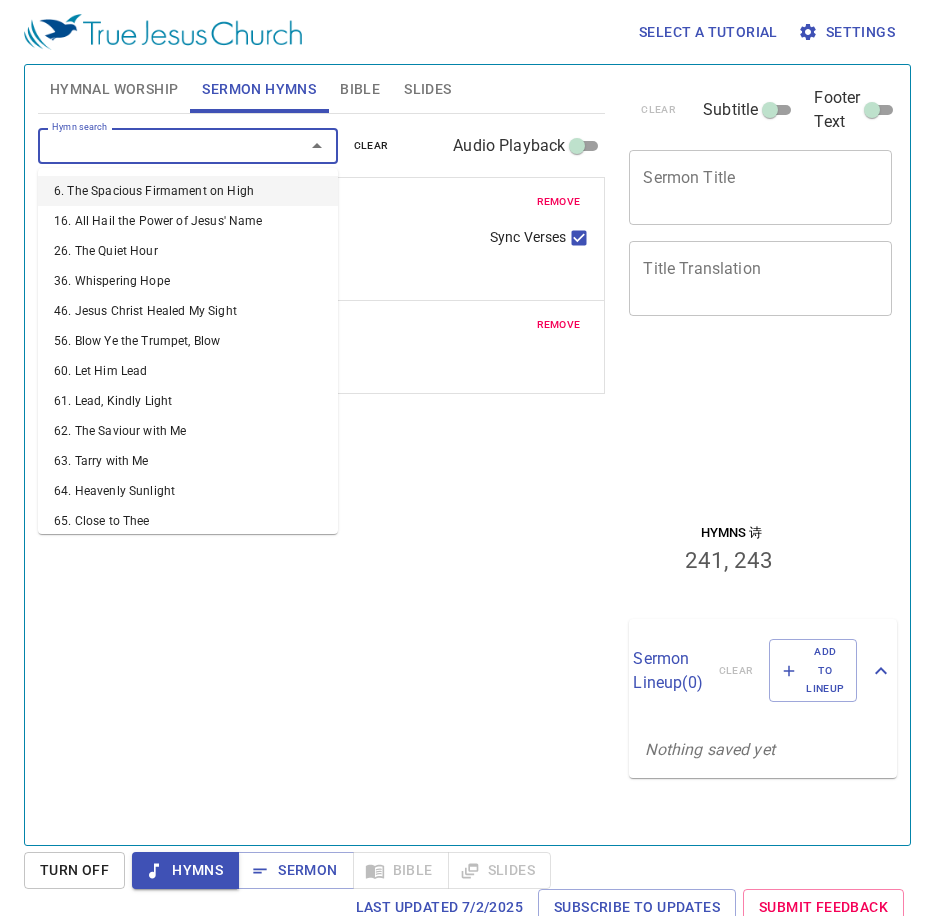 type on "6" 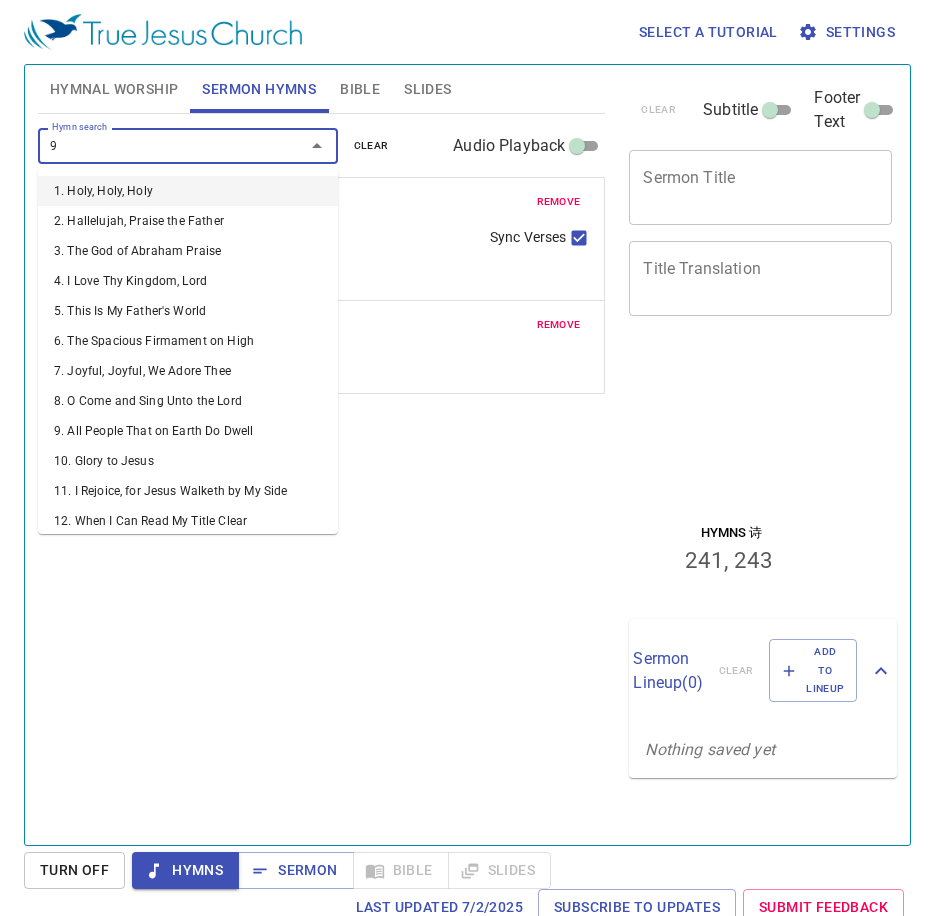 type on "96" 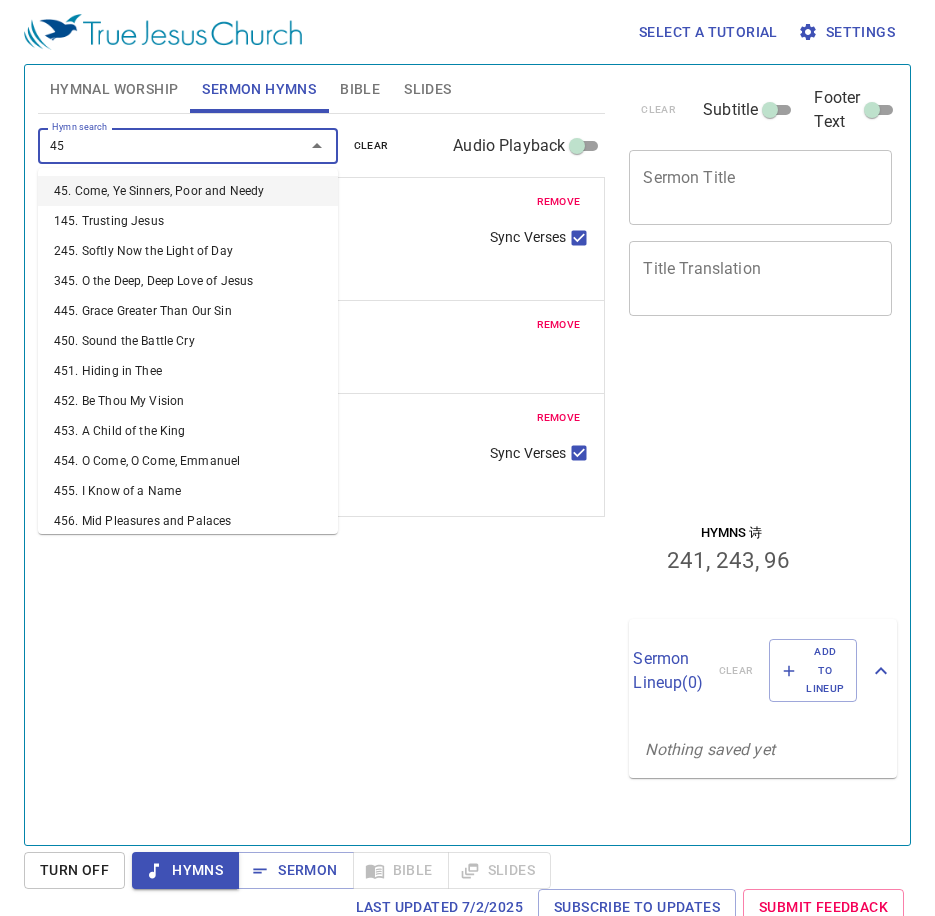 type on "457" 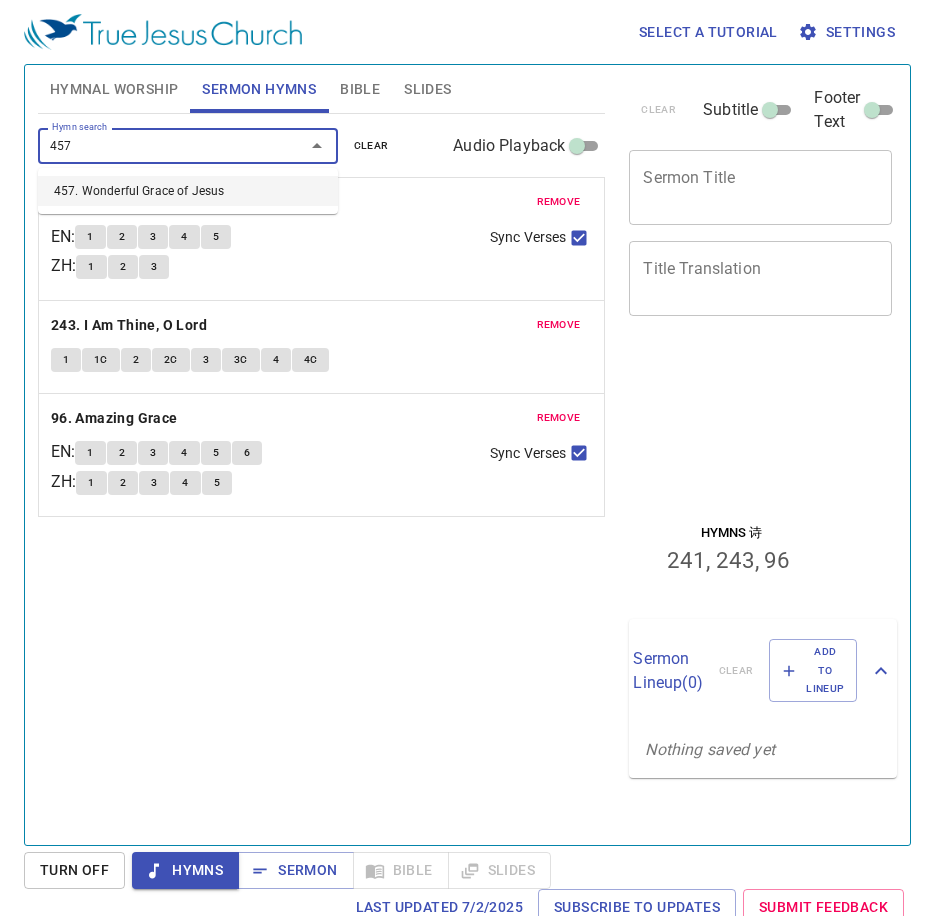 type 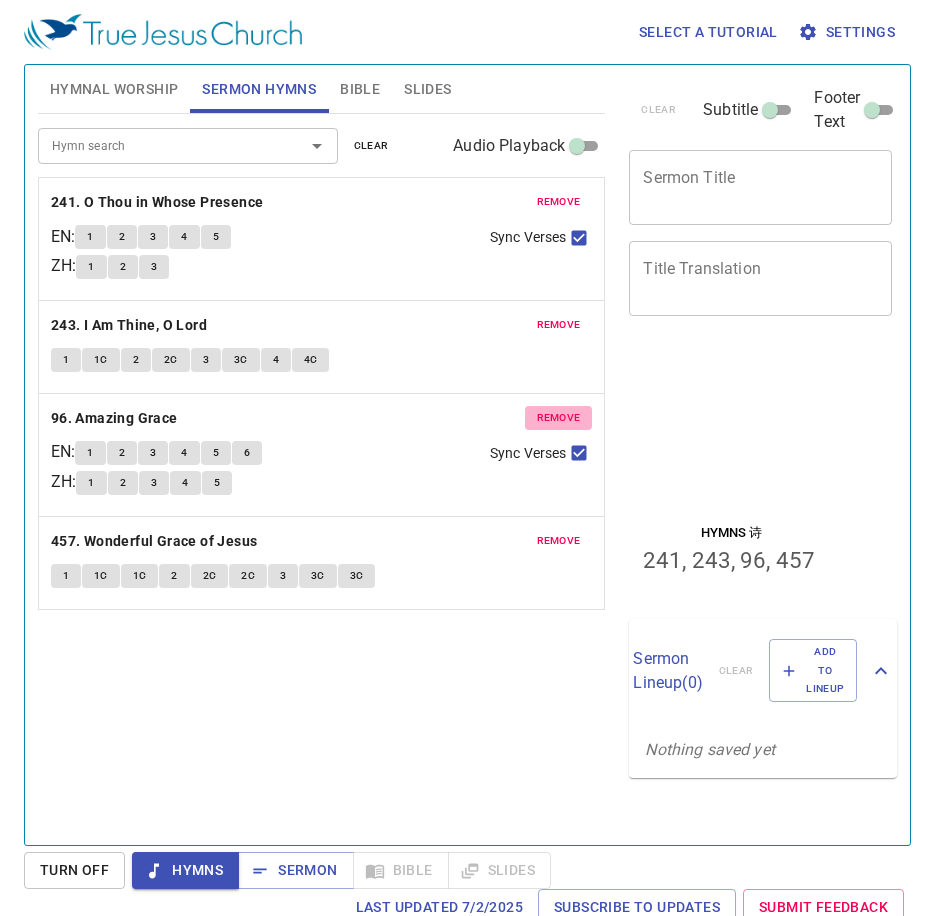 click on "remove" at bounding box center [559, 418] 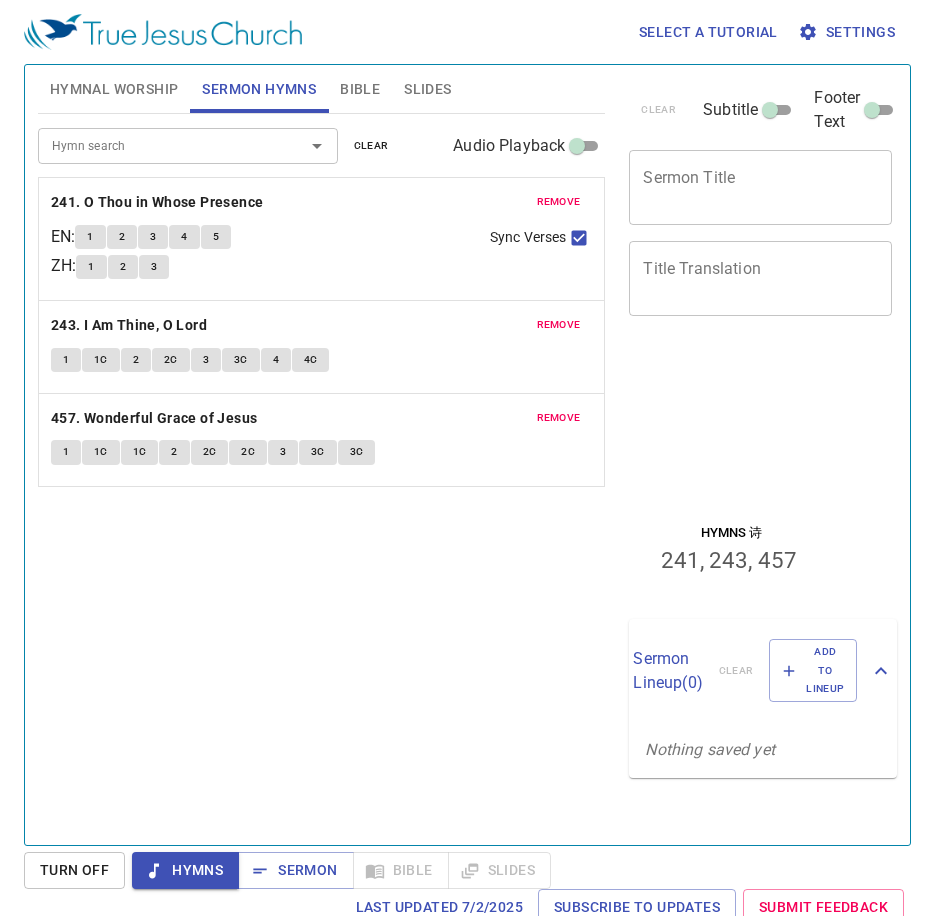 click on "remove" at bounding box center [559, 418] 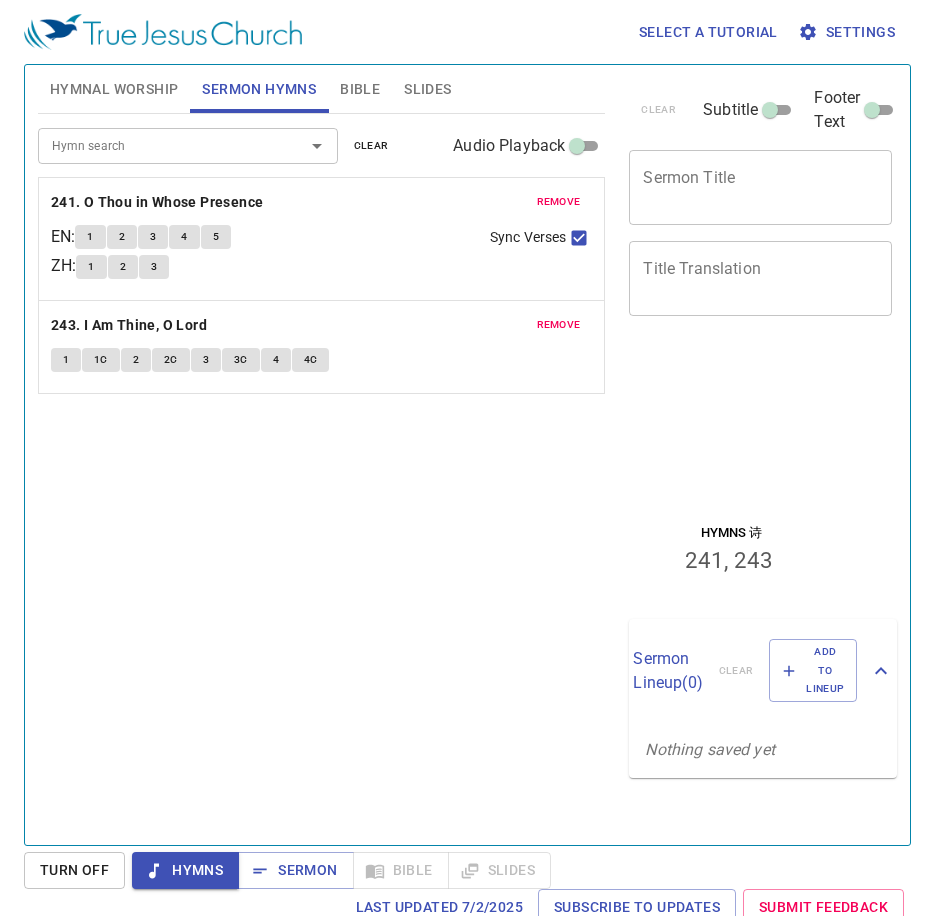 click on "Hymn search Hymn search   clear Audio Playback remove 241. O Thou in Whose Presence   EN :   1 2 3 4 5 ZH :   1 2 3 Sync Verses remove 243. I Am Thine, O Lord   1 1C 2 2C 3 3C 4 4C" at bounding box center [322, 471] 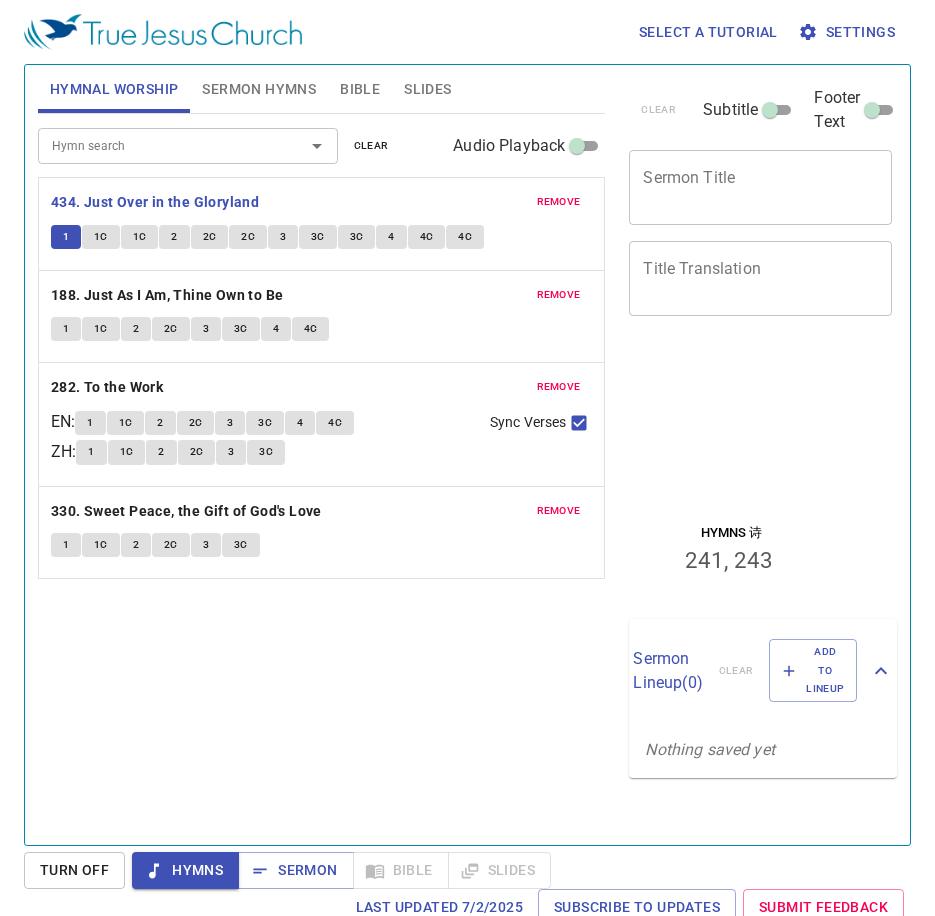 click on "Hymn search Hymn search   clear Audio Playback remove 434. Just Over in the Gloryland   1 1C 1C 2 2C 2C 3 3C 3C 4 4C 4C remove 188. Just As I Am, Thine Own to Be   1 1C 2 2C 3 3C 4 4C remove 282. To the Work   EN :   1 1C 2 2C 3 3C 4 4C ZH :   1 1C 2 2C 3 3C Sync Verses remove 330. Sweet Peace, the Gift of God's Love   1 1C 2 2C 3 3C" at bounding box center (322, 471) 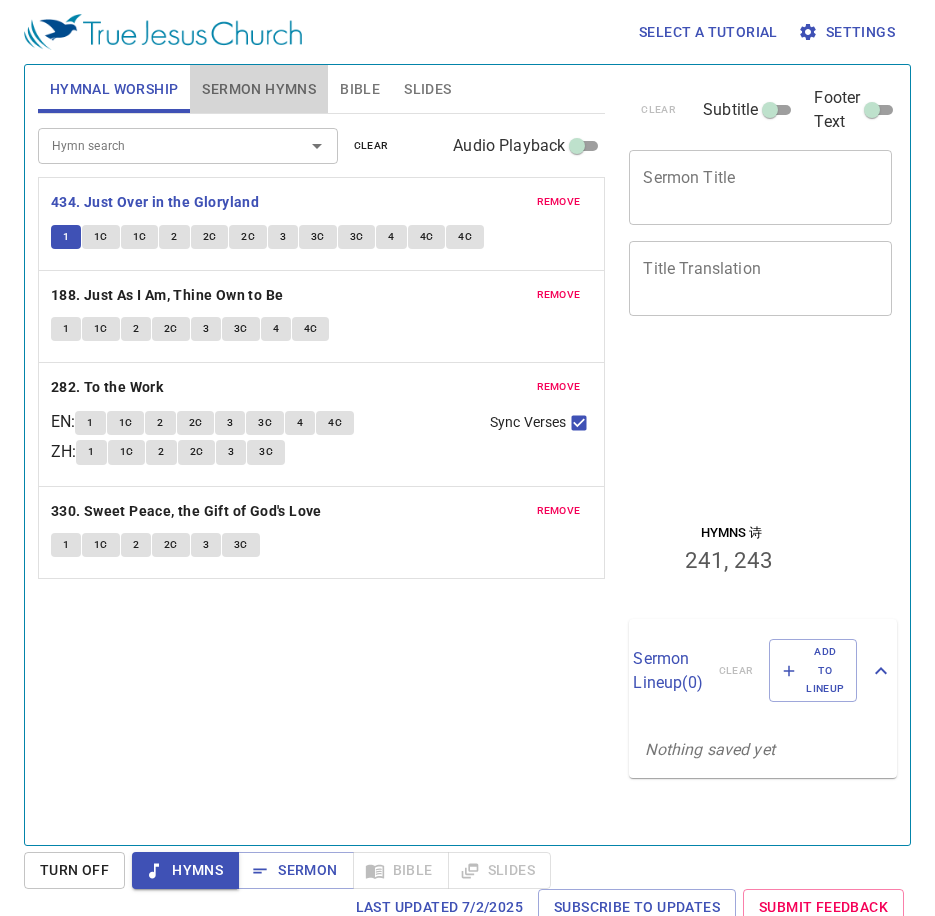 click on "Sermon Hymns" at bounding box center (259, 89) 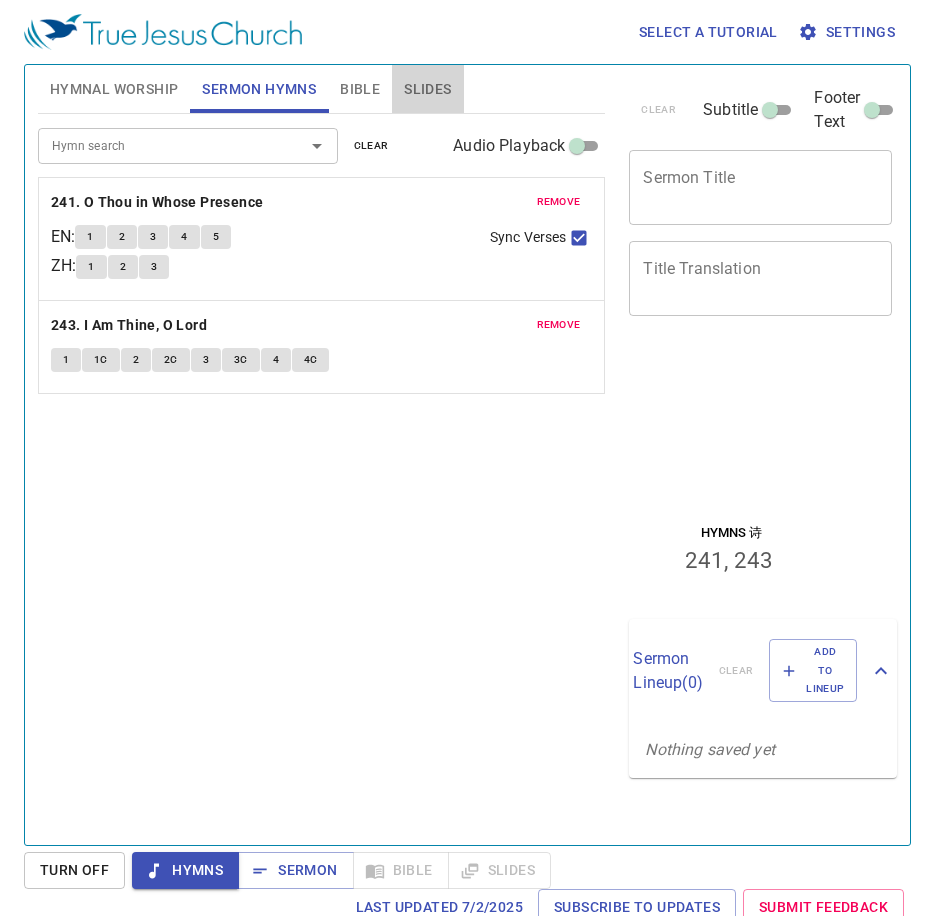 click on "Slides" at bounding box center (427, 89) 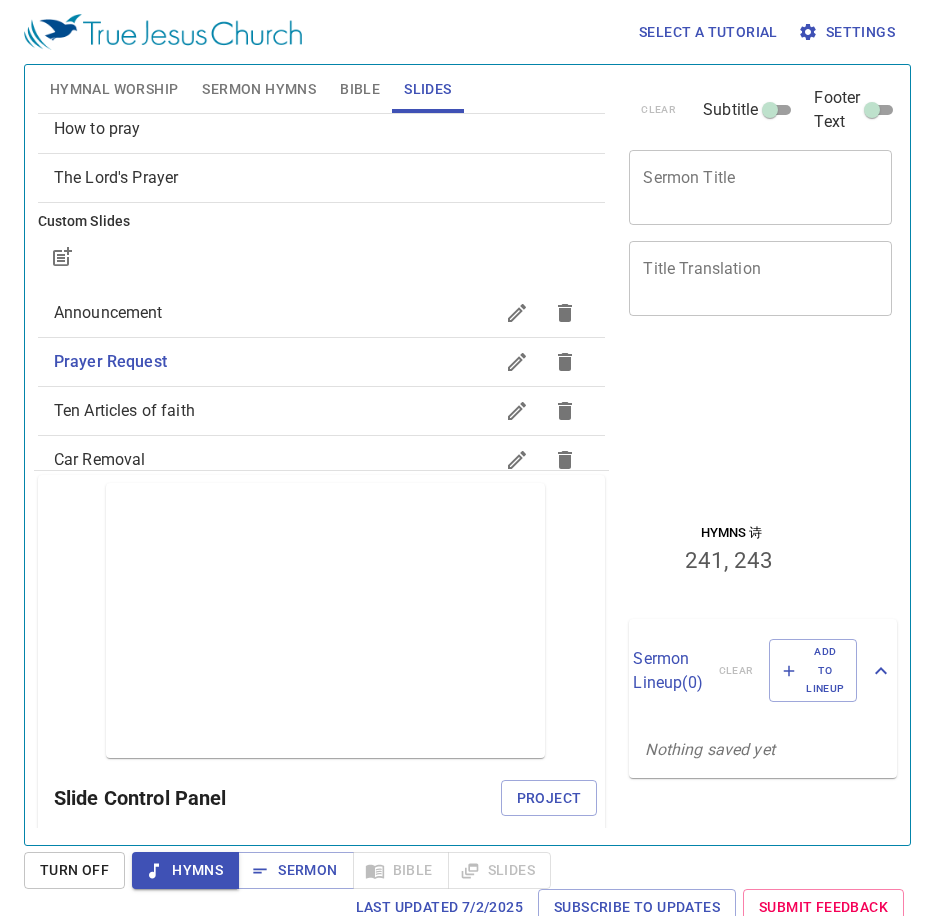 click on "Hymnal Worship" at bounding box center (114, 89) 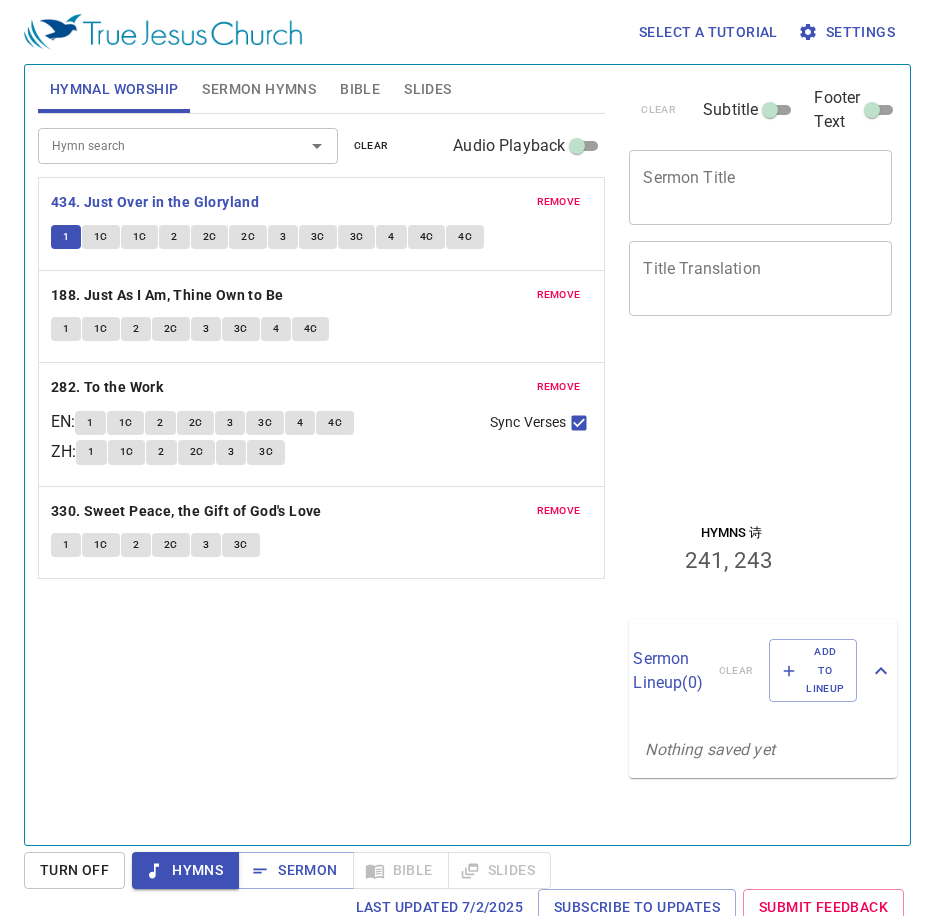 click on "Hymn search Hymn search   clear Audio Playback remove 434. Just Over in the Gloryland   1 1C 1C 2 2C 2C 3 3C 3C 4 4C 4C remove 188. Just As I Am, Thine Own to Be   1 1C 2 2C 3 3C 4 4C remove 282. To the Work   EN :   1 1C 2 2C 3 3C 4 4C ZH :   1 1C 2 2C 3 3C Sync Verses remove 330. Sweet Peace, the Gift of God's Love   1 1C 2 2C 3 3C" at bounding box center [322, 471] 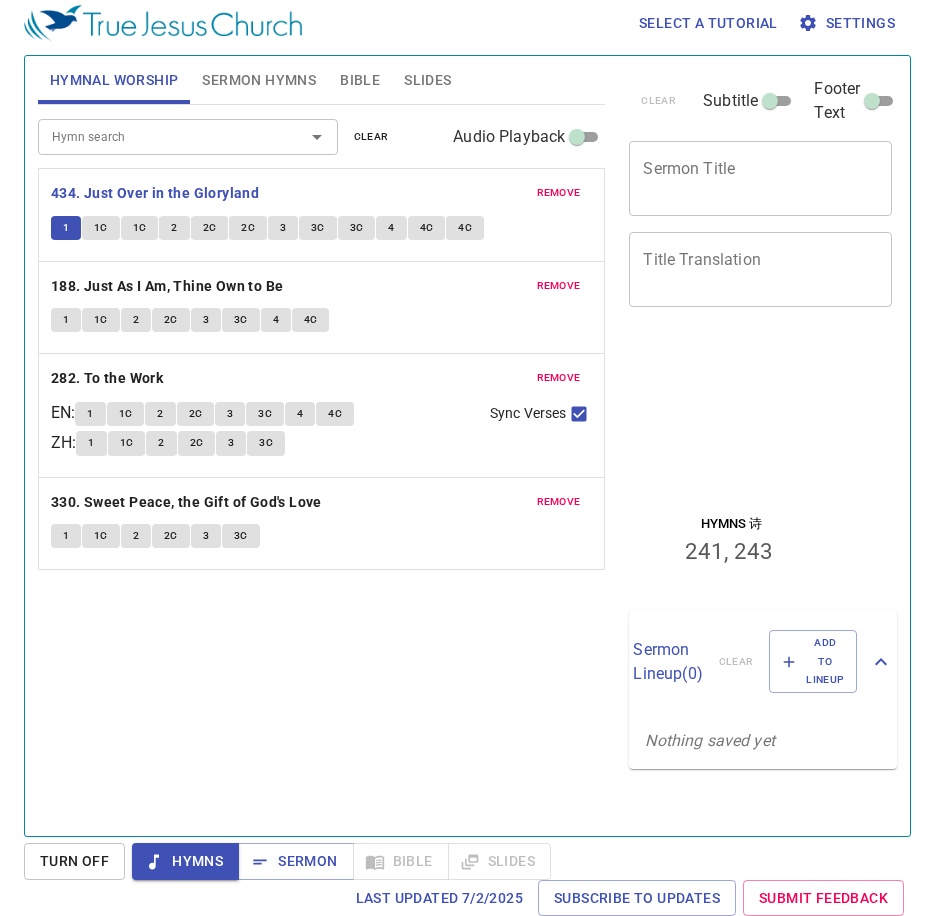 click on "Hymn search Hymn search   clear Audio Playback remove 434. Just Over in the Gloryland   1 1C 1C 2 2C 2C 3 3C 3C 4 4C 4C remove 188. Just As I Am, Thine Own to Be   1 1C 2 2C 3 3C 4 4C remove 282. To the Work   EN :   1 1C 2 2C 3 3C 4 4C ZH :   1 1C 2 2C 3 3C Sync Verses remove 330. Sweet Peace, the Gift of God's Love   1 1C 2 2C 3 3C" at bounding box center [322, 462] 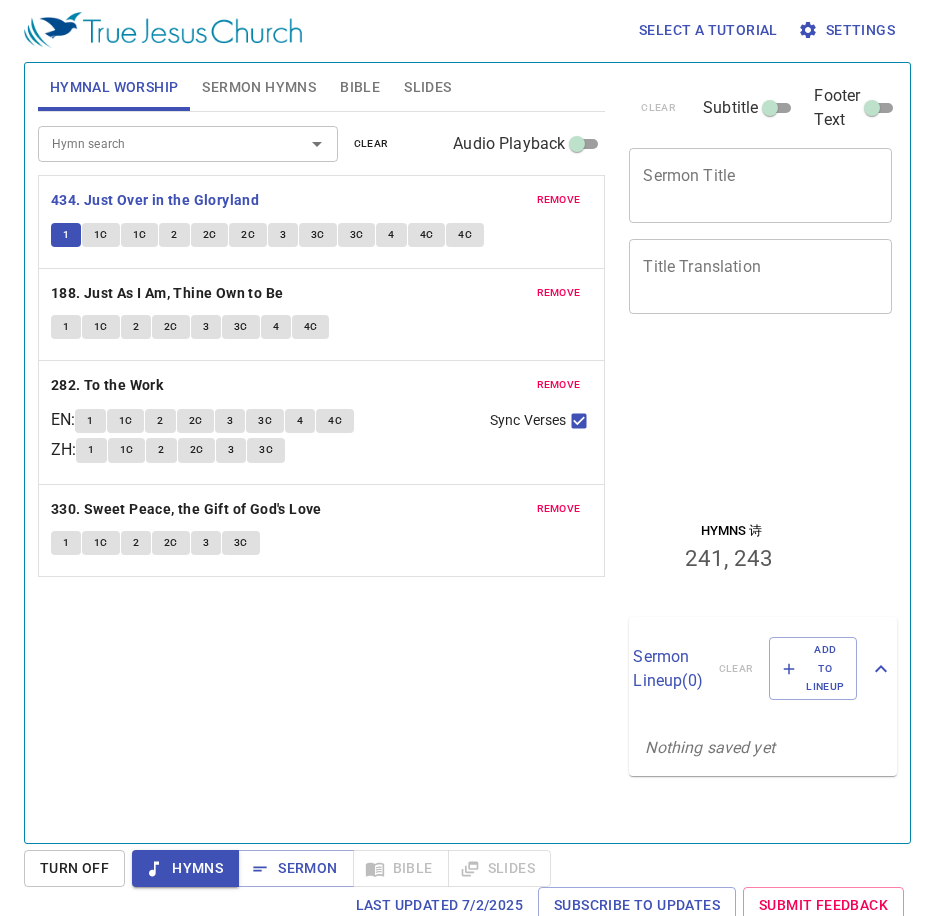 scroll, scrollTop: 0, scrollLeft: 0, axis: both 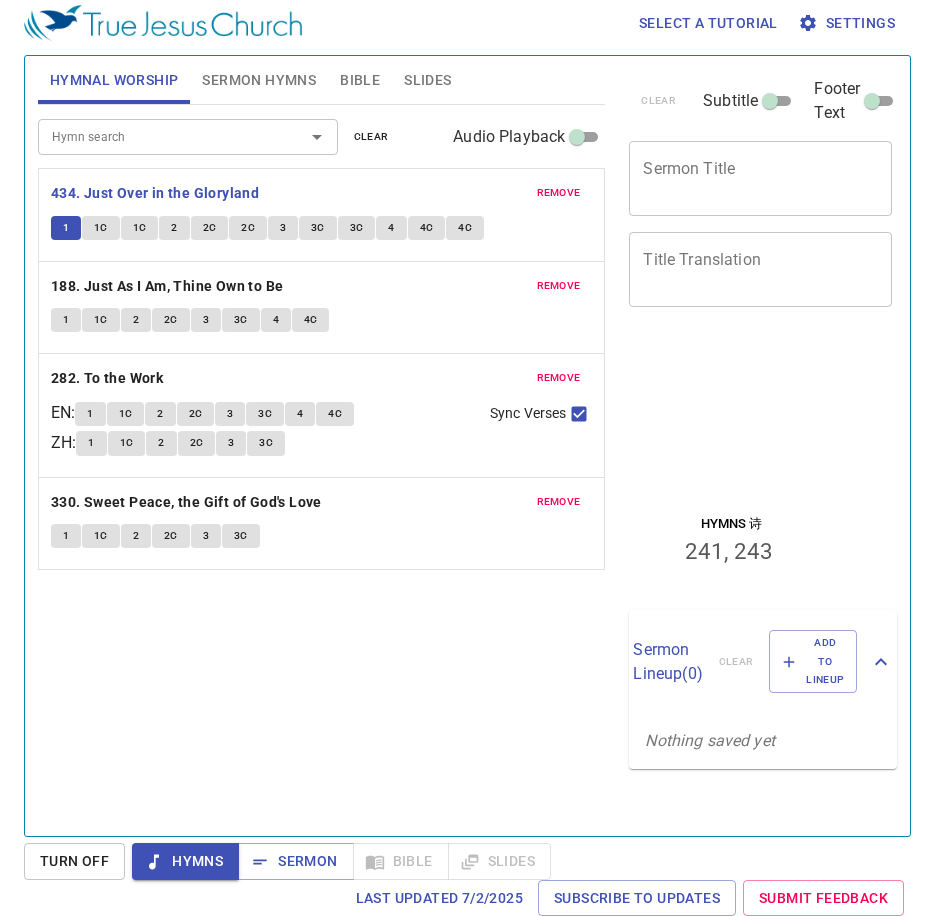 click on "Hymn search Hymn search   clear Audio Playback remove 434. Just Over in the Gloryland   1 1C 1C 2 2C 2C 3 3C 3C 4 4C 4C remove 188. Just As I Am, Thine Own to Be   1 1C 2 2C 3 3C 4 4C remove 282. To the Work   EN :   1 1C 2 2C 3 3C 4 4C ZH :   1 1C 2 2C 3 3C Sync Verses remove 330. Sweet Peace, the Gift of God's Love   1 1C 2 2C 3 3C" at bounding box center [322, 462] 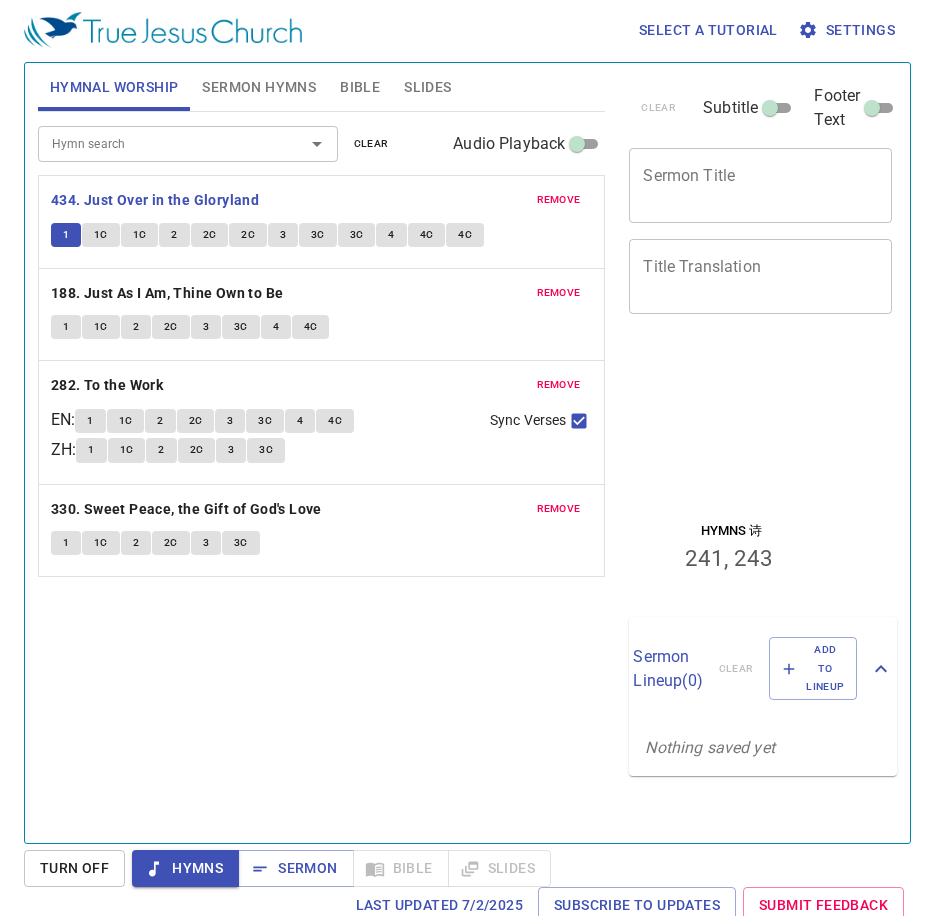 scroll, scrollTop: 0, scrollLeft: 0, axis: both 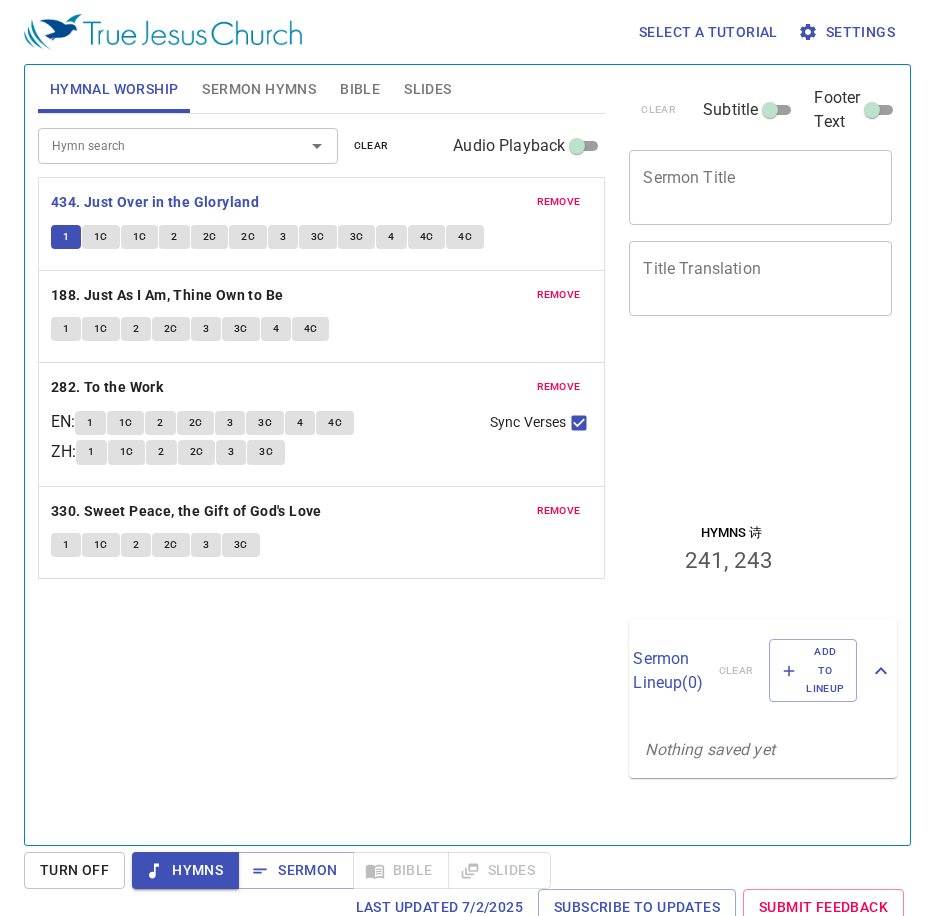 click on "Hymn search Hymn search   clear Audio Playback remove 434. Just Over in the Gloryland   1 1C 1C 2 2C 2C 3 3C 3C 4 4C 4C remove 188. Just As I Am, Thine Own to Be   1 1C 2 2C 3 3C 4 4C remove 282. To the Work   EN :   1 1C 2 2C 3 3C 4 4C ZH :   1 1C 2 2C 3 3C Sync Verses remove 330. Sweet Peace, the Gift of God's Love   1 1C 2 2C 3 3C" at bounding box center [322, 471] 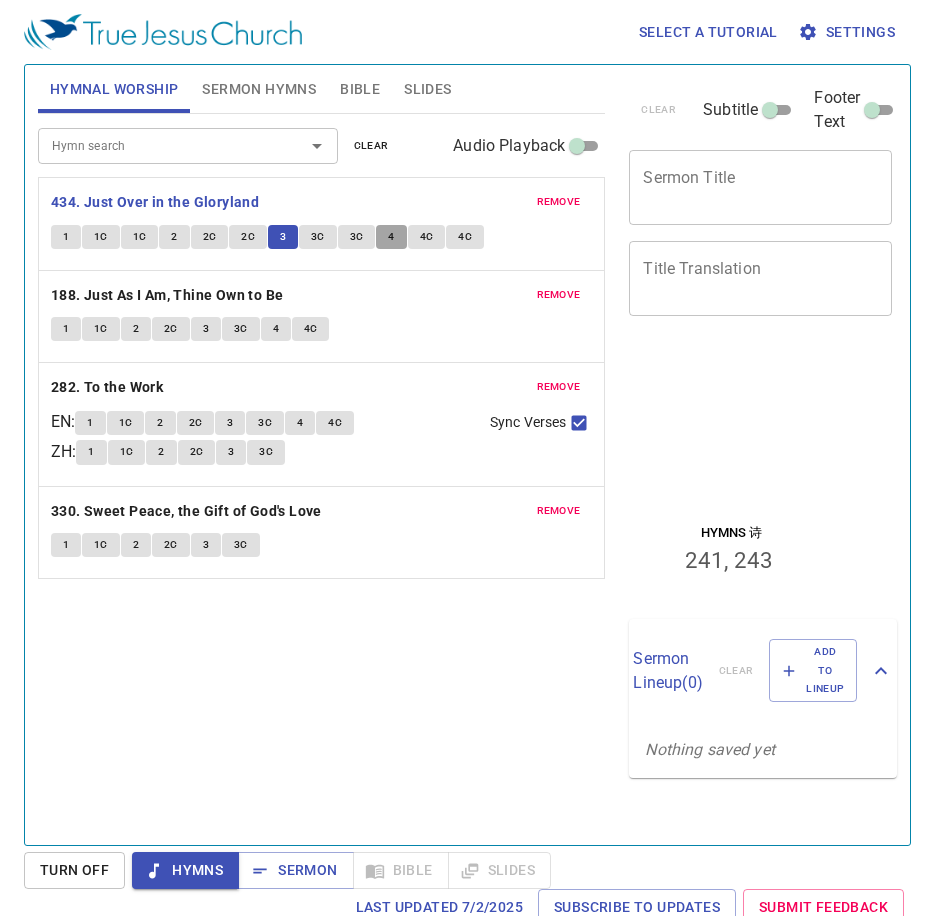 click on "4" at bounding box center (391, 237) 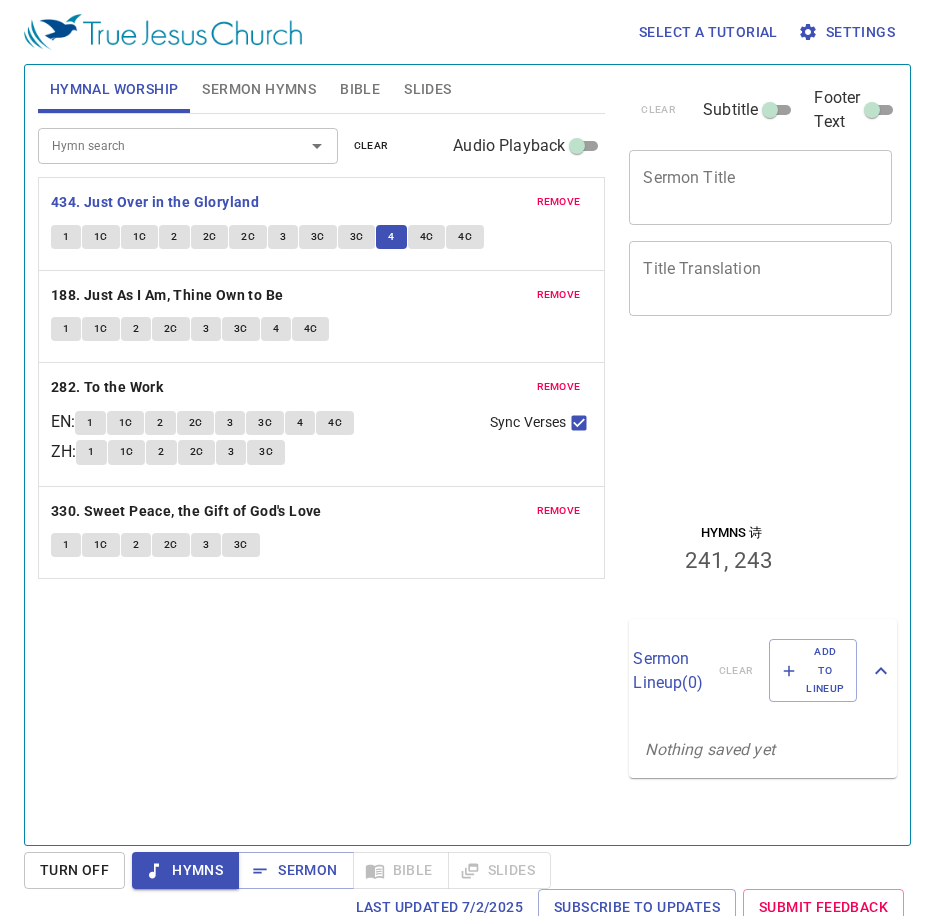 type 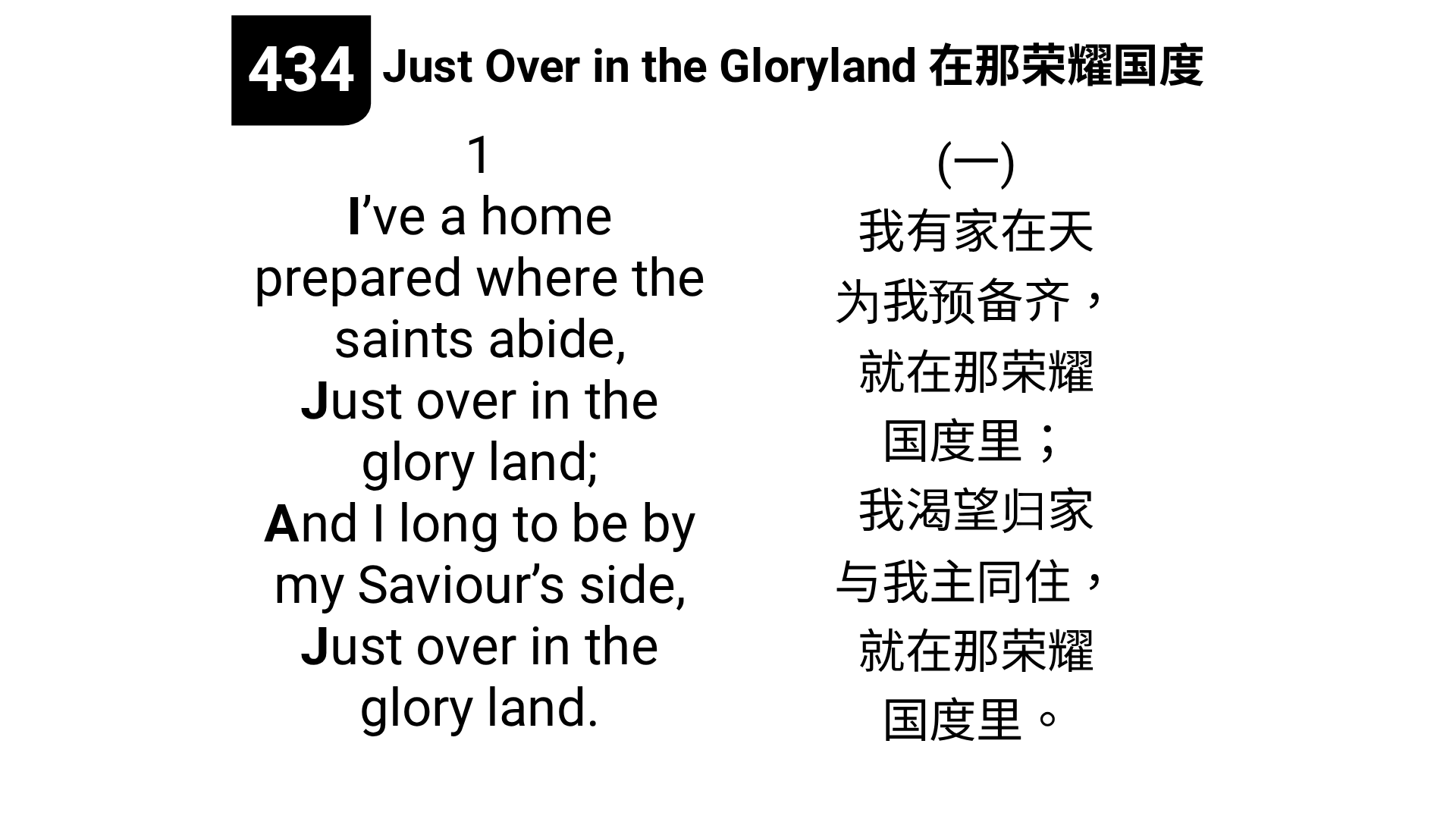 scroll, scrollTop: 0, scrollLeft: 0, axis: both 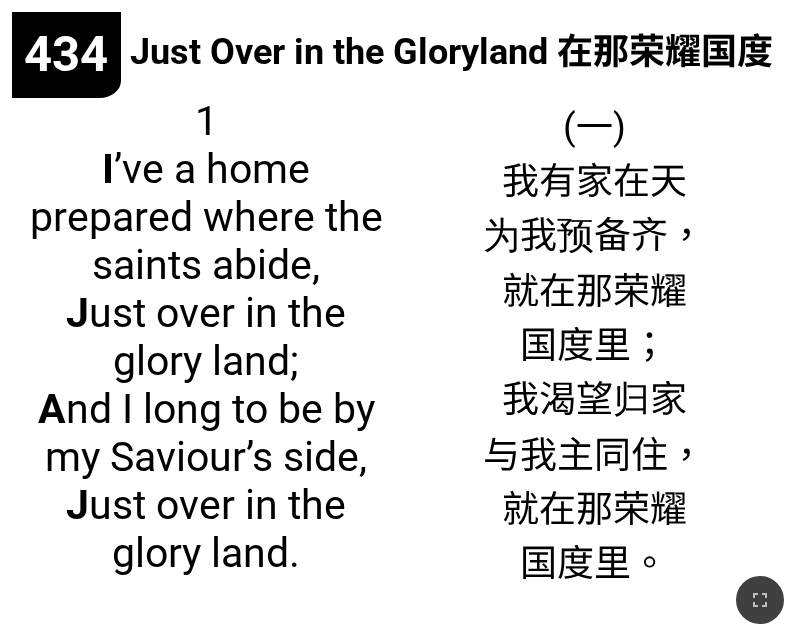 drag, startPoint x: 334, startPoint y: 486, endPoint x: 369, endPoint y: 383, distance: 108.78419 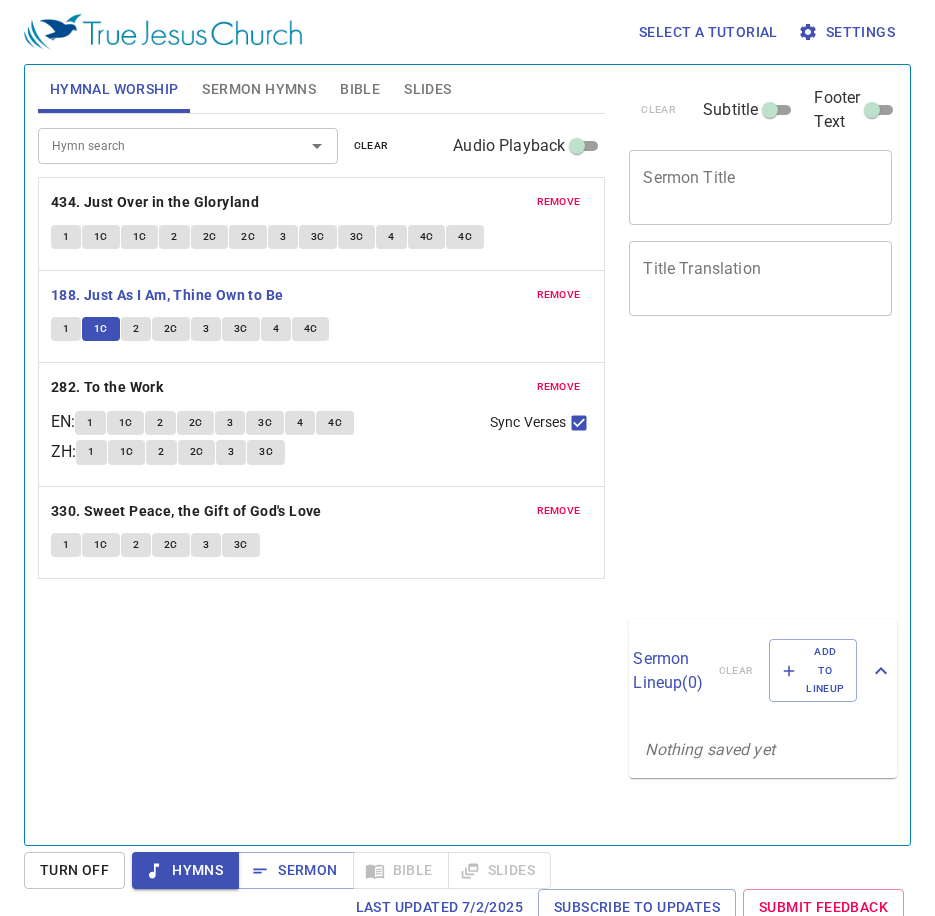 scroll, scrollTop: 0, scrollLeft: 0, axis: both 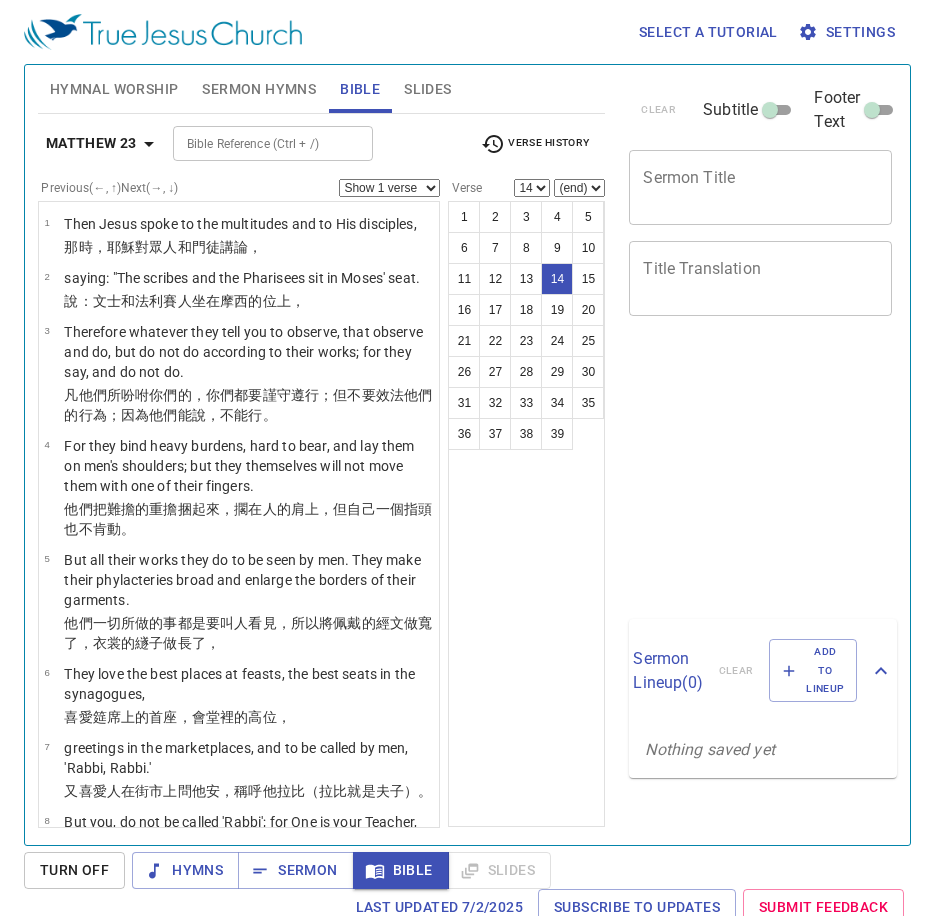 select on "14" 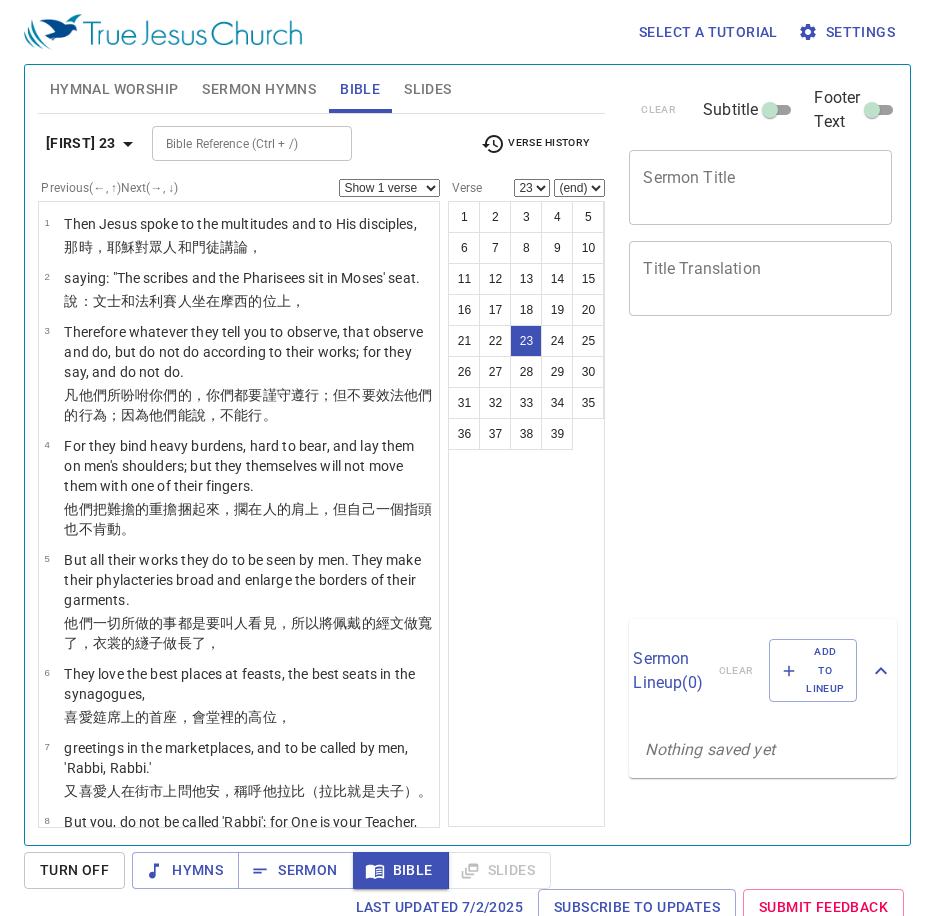 select on "23" 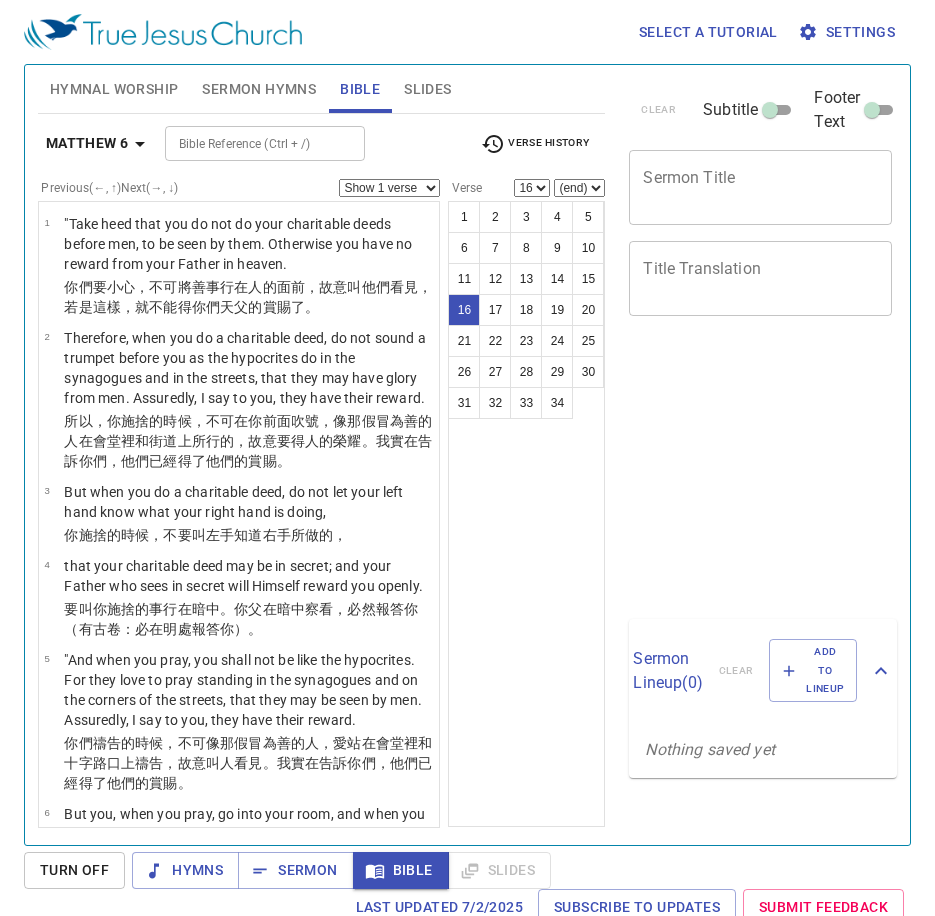 select on "16" 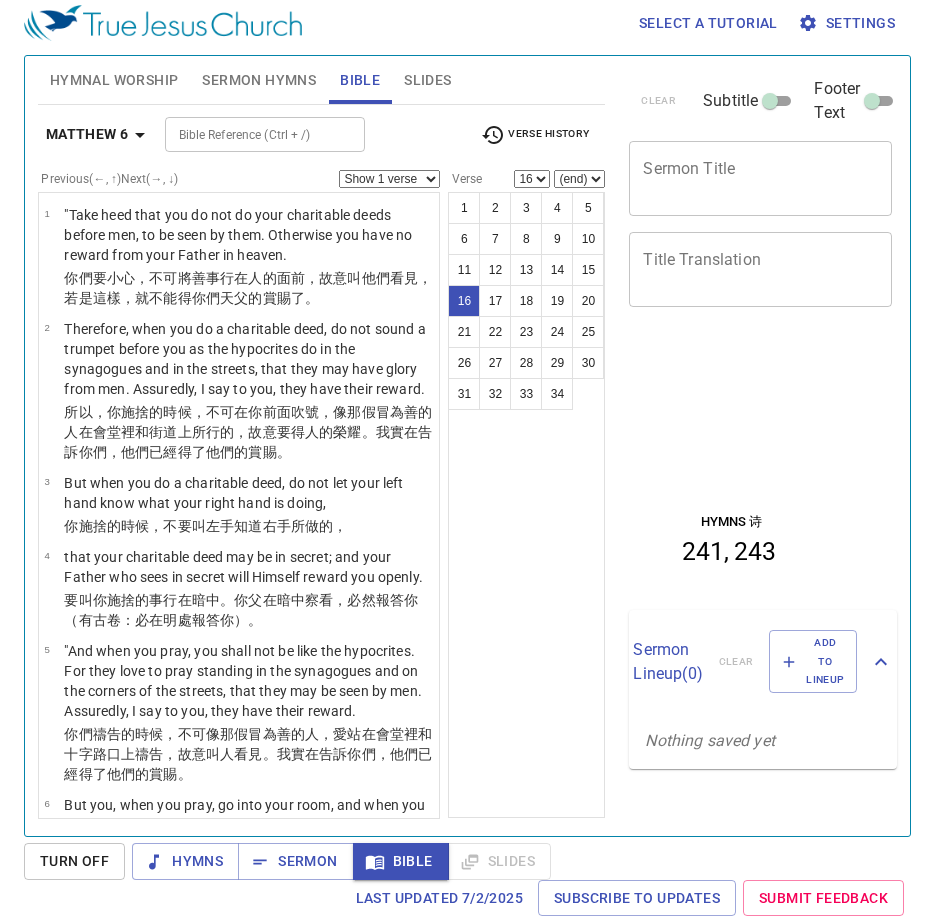 click 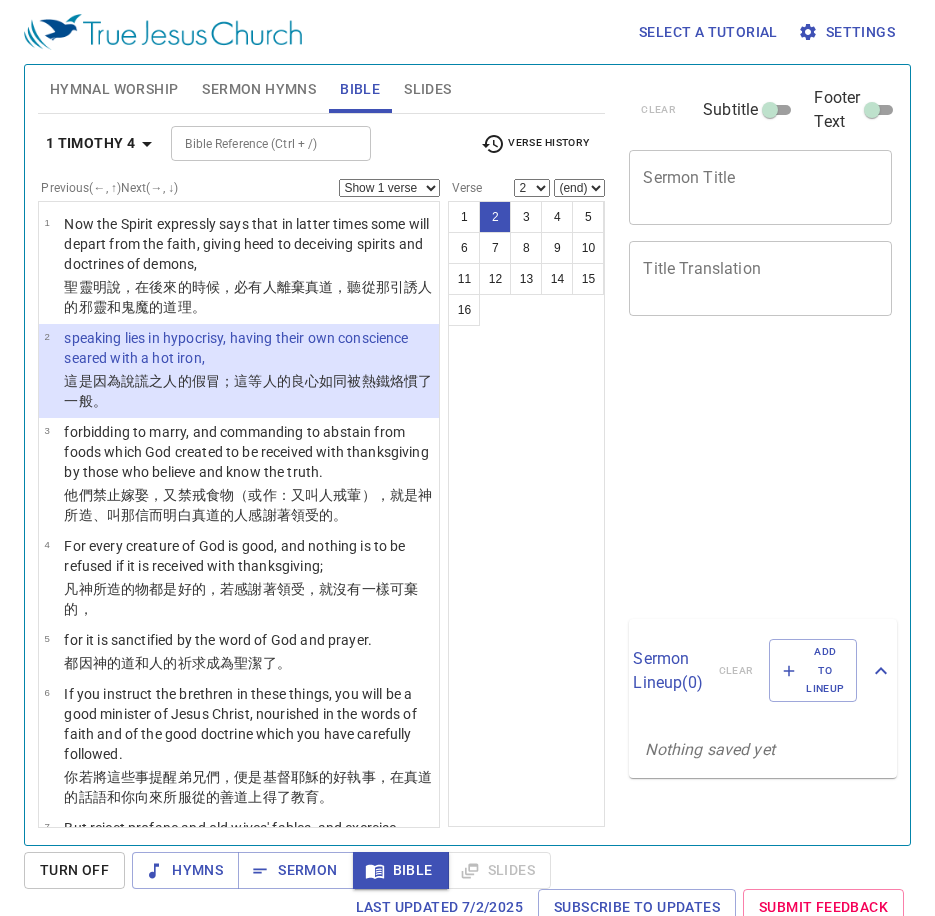 select on "2" 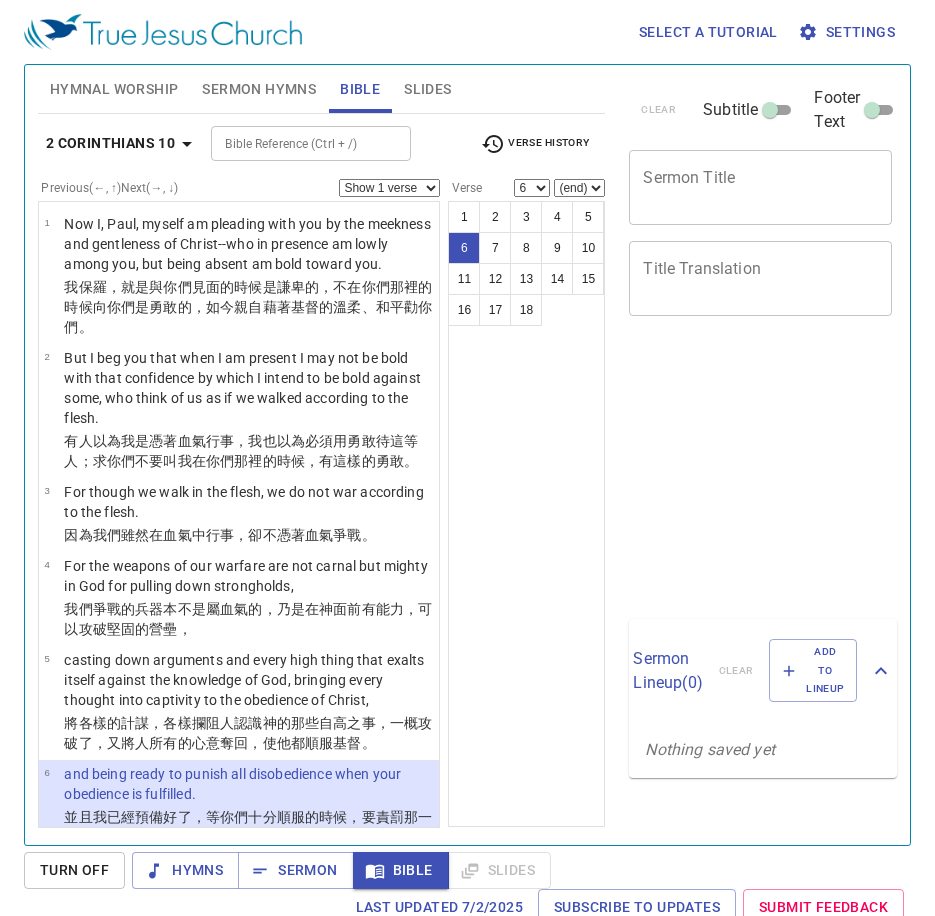 select on "6" 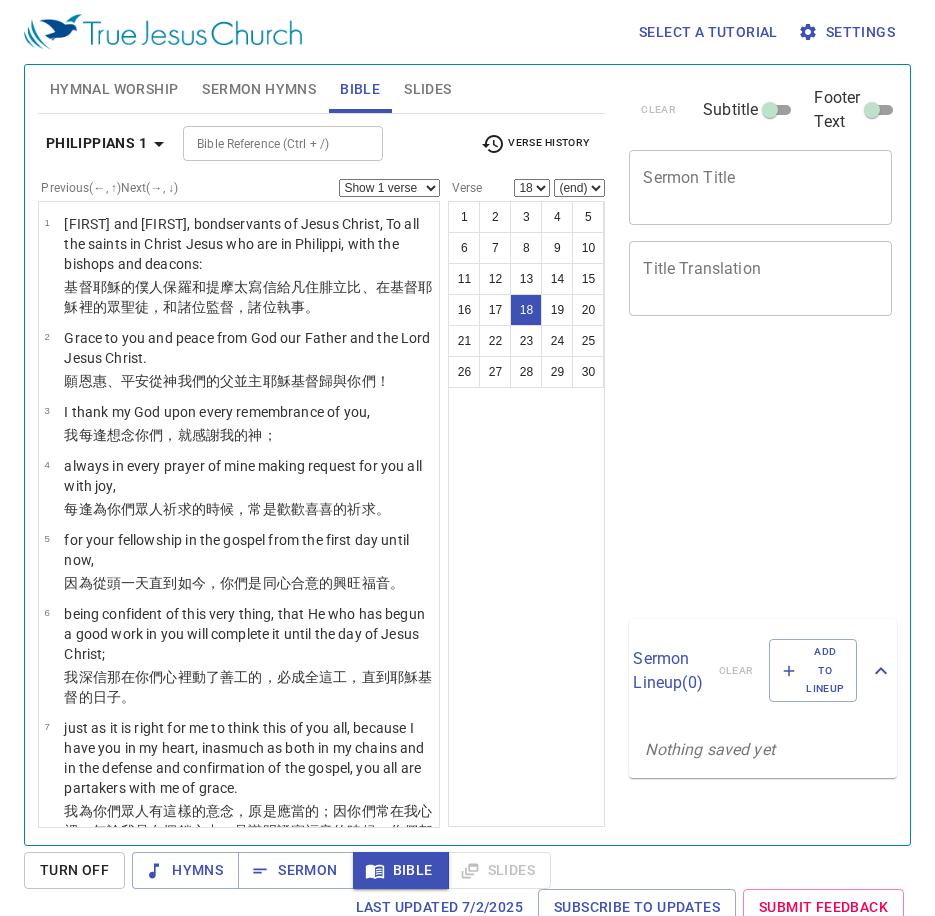 select on "18" 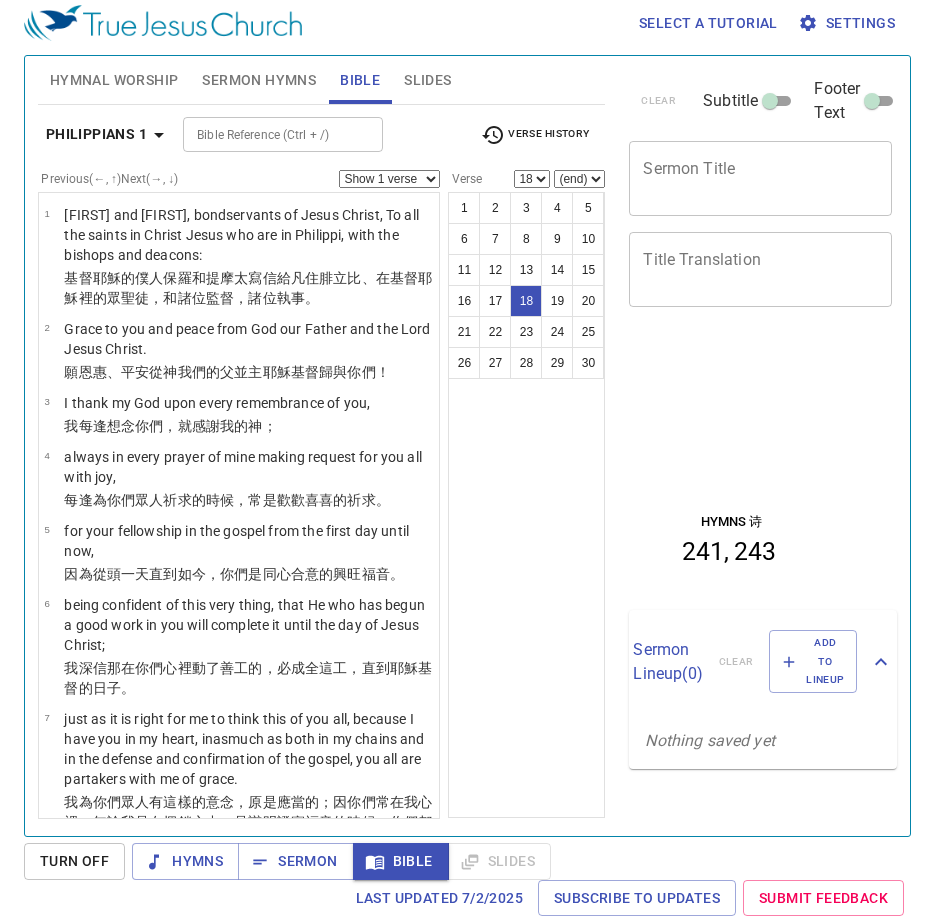 scroll, scrollTop: 9, scrollLeft: 0, axis: vertical 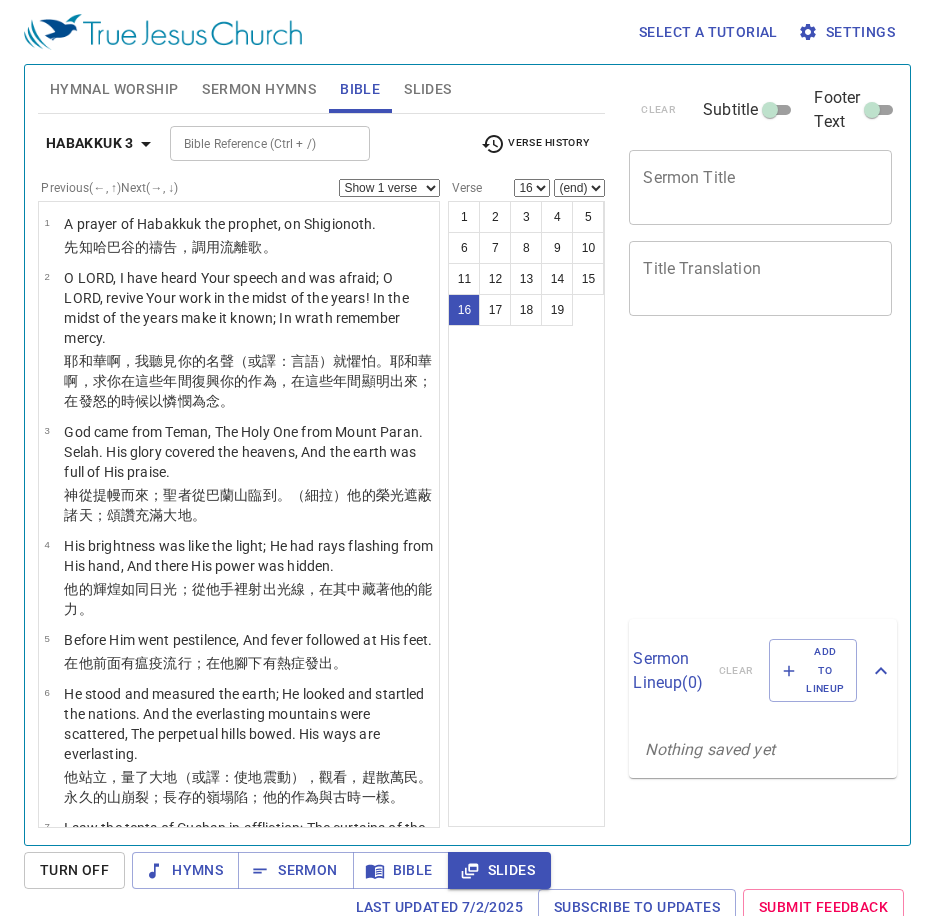 select on "16" 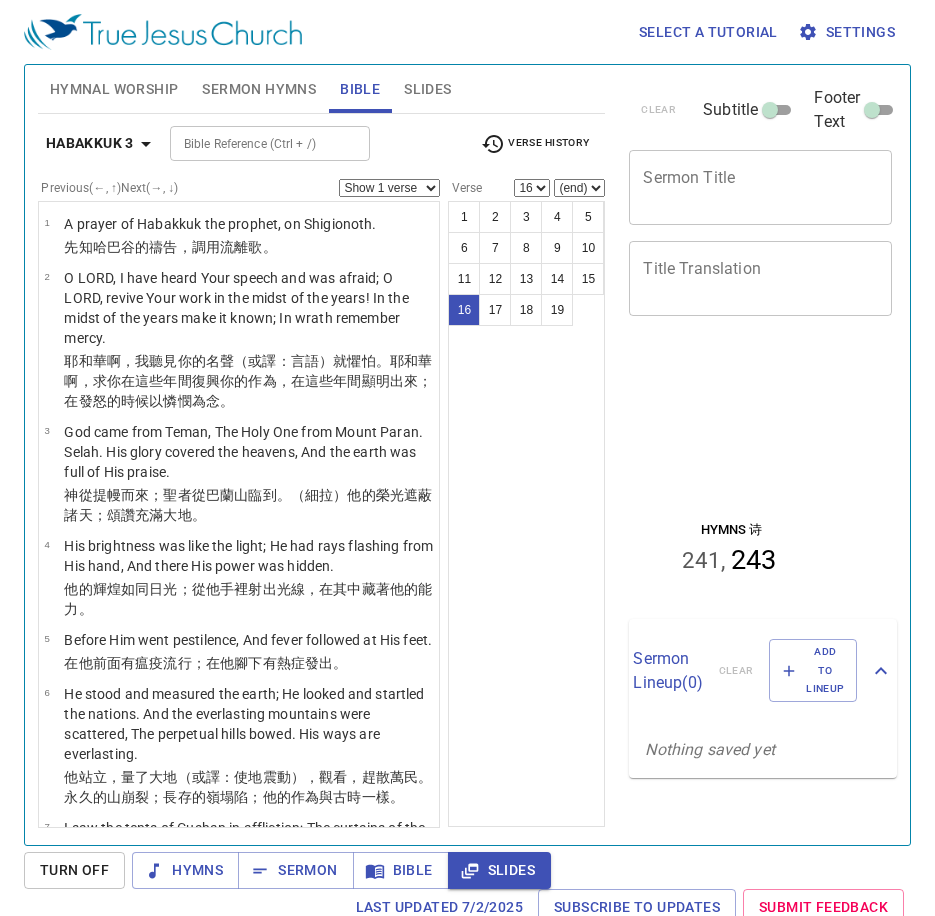 scroll, scrollTop: 1304, scrollLeft: 0, axis: vertical 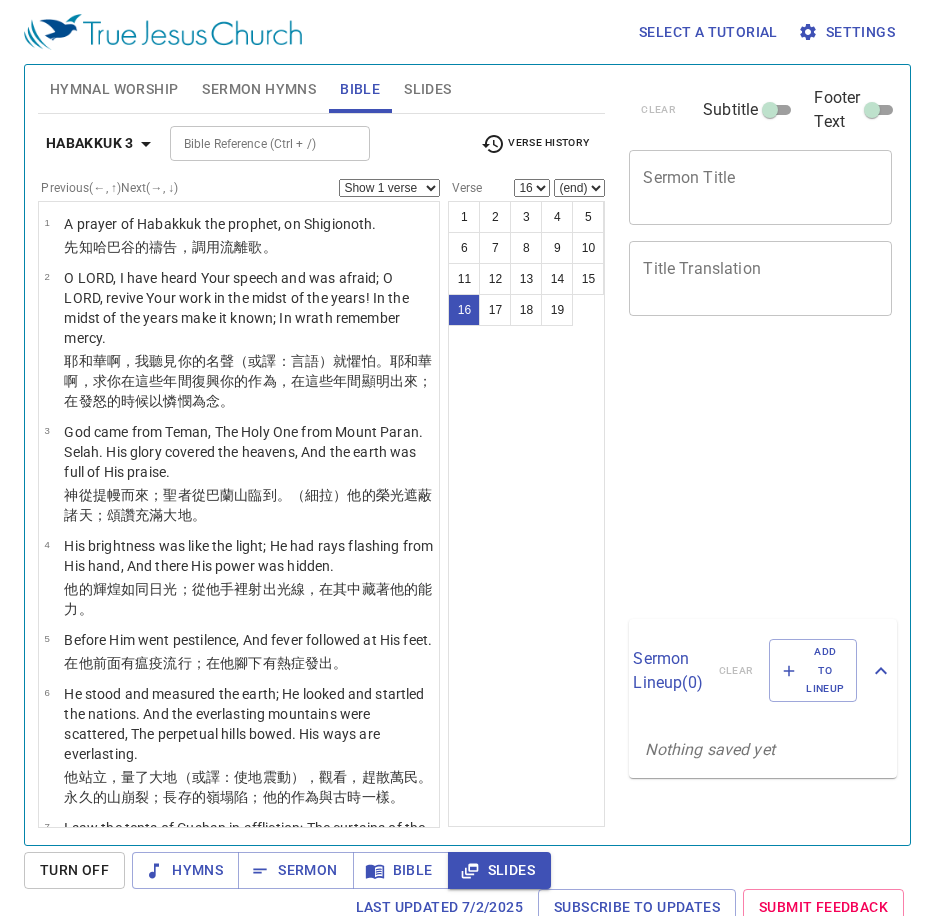 select on "16" 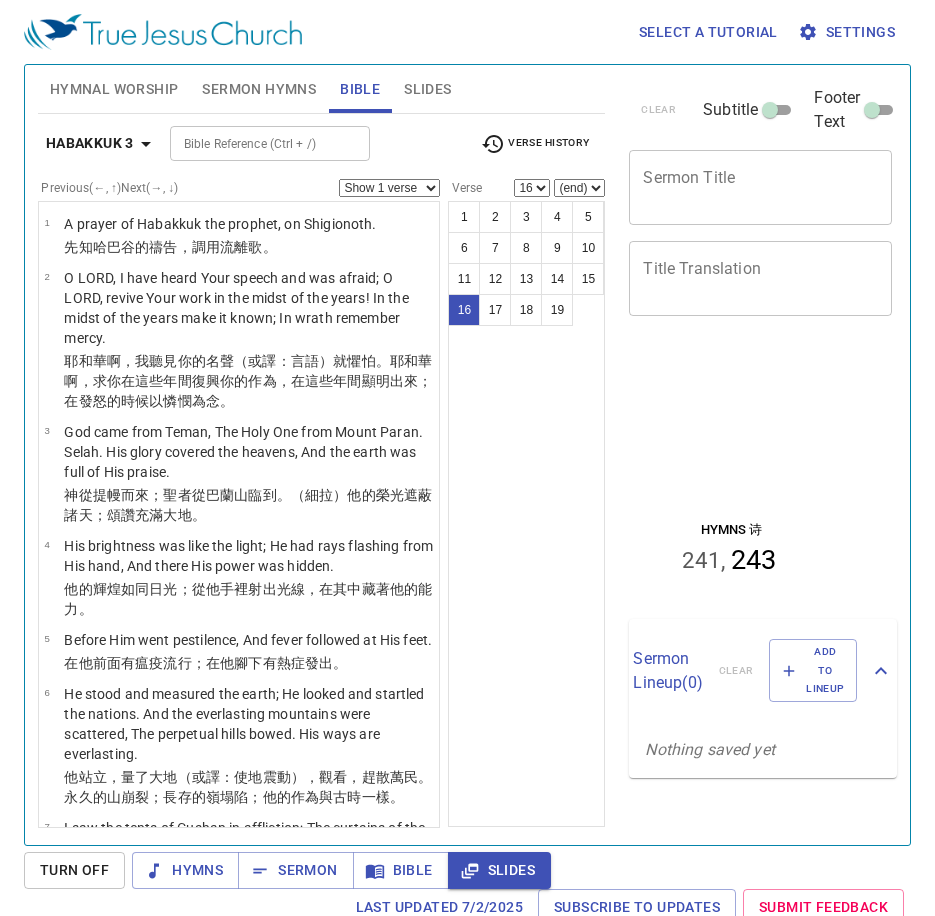 scroll, scrollTop: 1304, scrollLeft: 0, axis: vertical 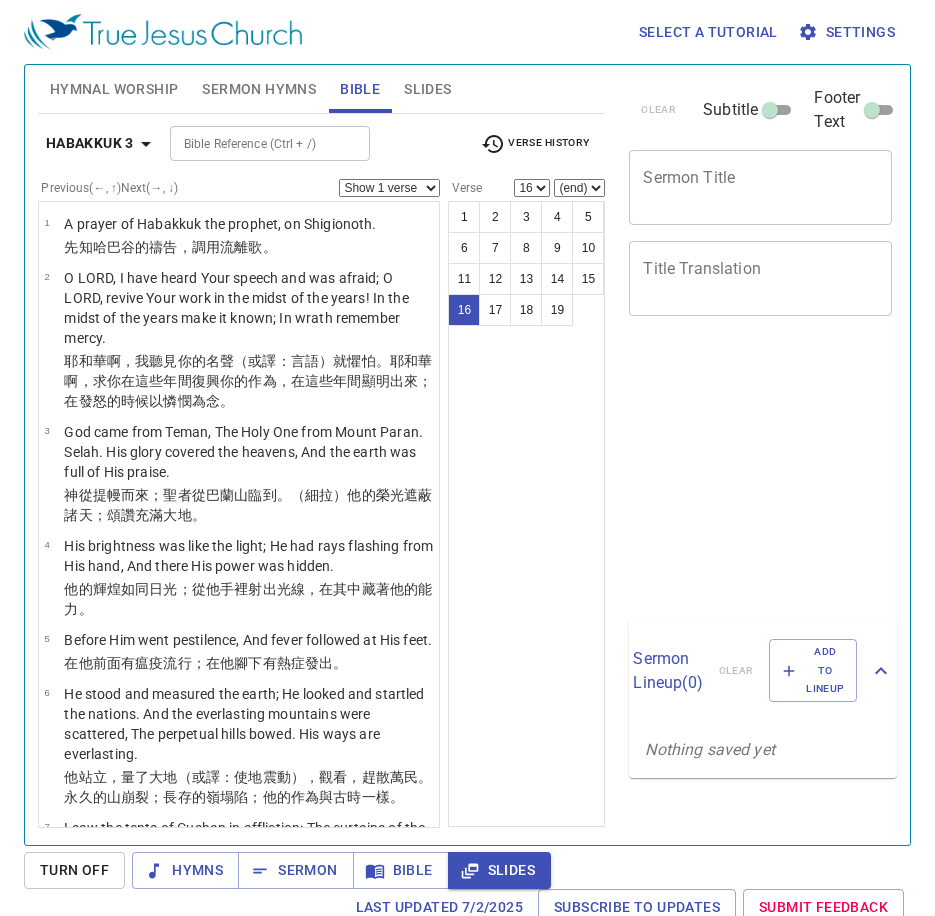 select on "16" 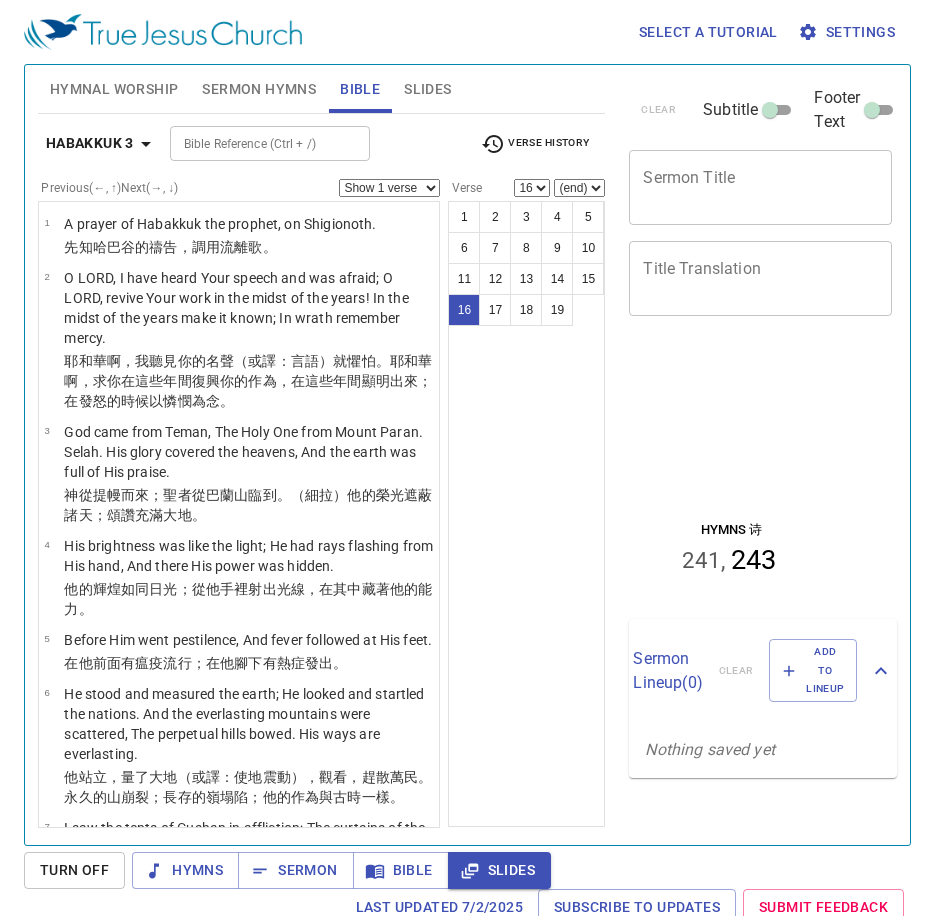 scroll, scrollTop: 1304, scrollLeft: 0, axis: vertical 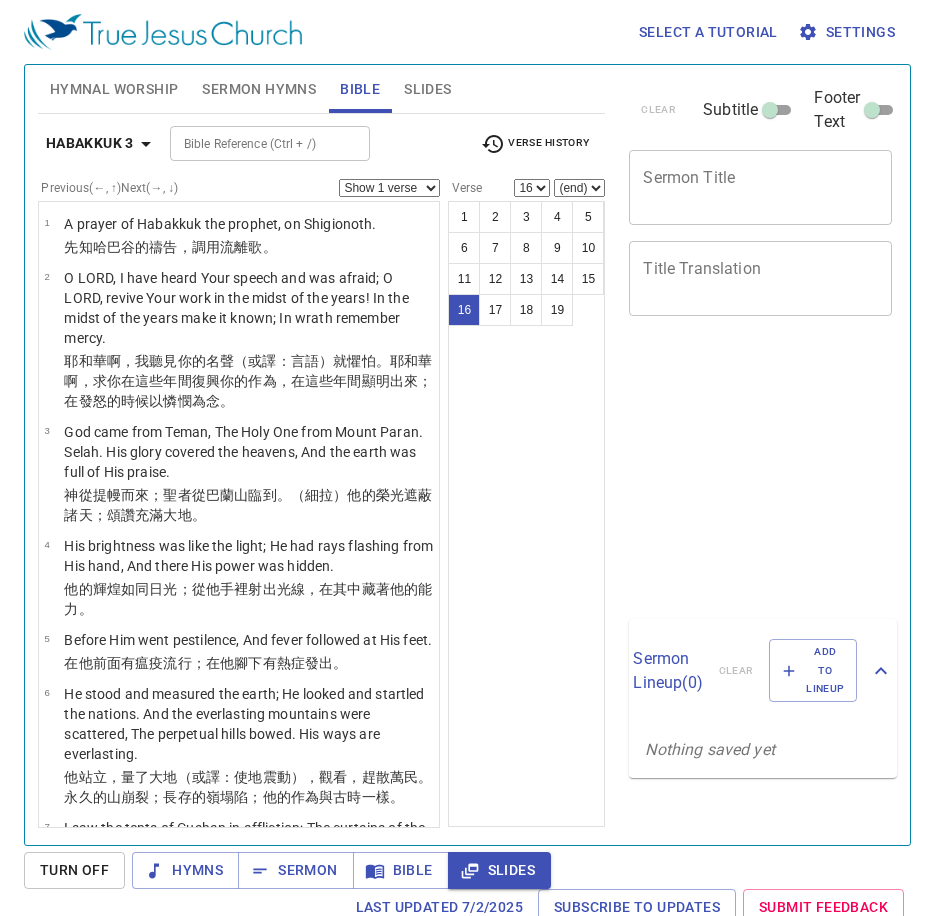 select on "16" 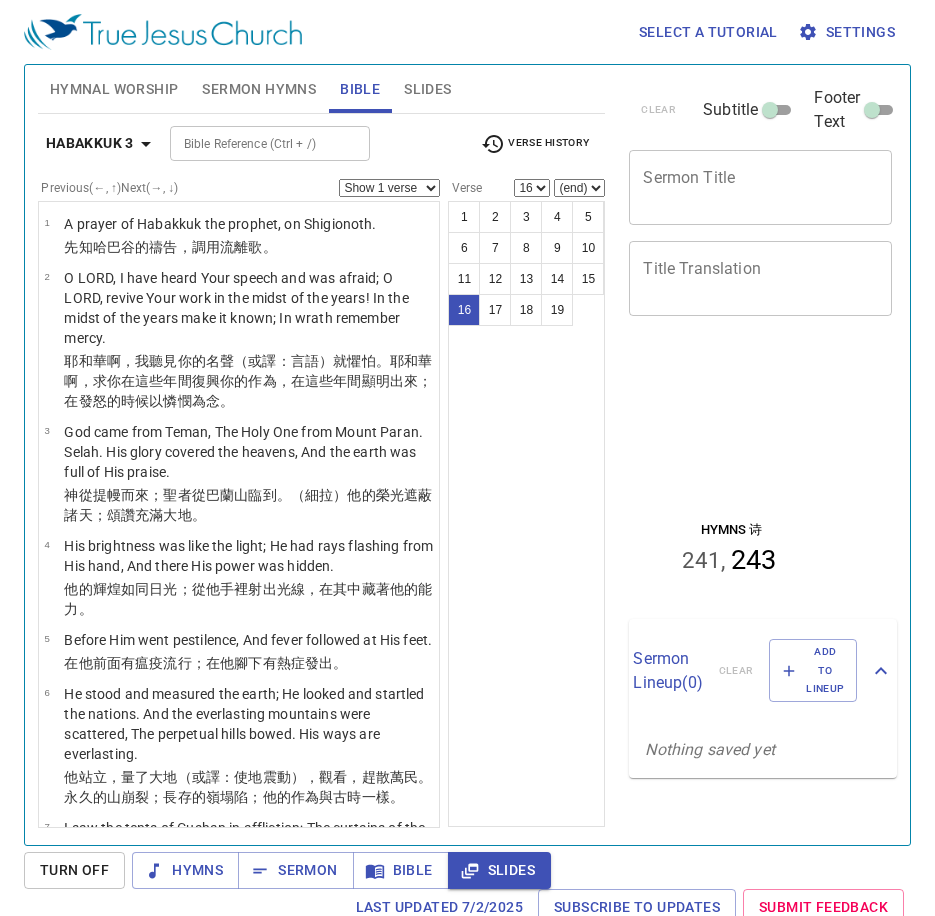 scroll, scrollTop: 1304, scrollLeft: 0, axis: vertical 